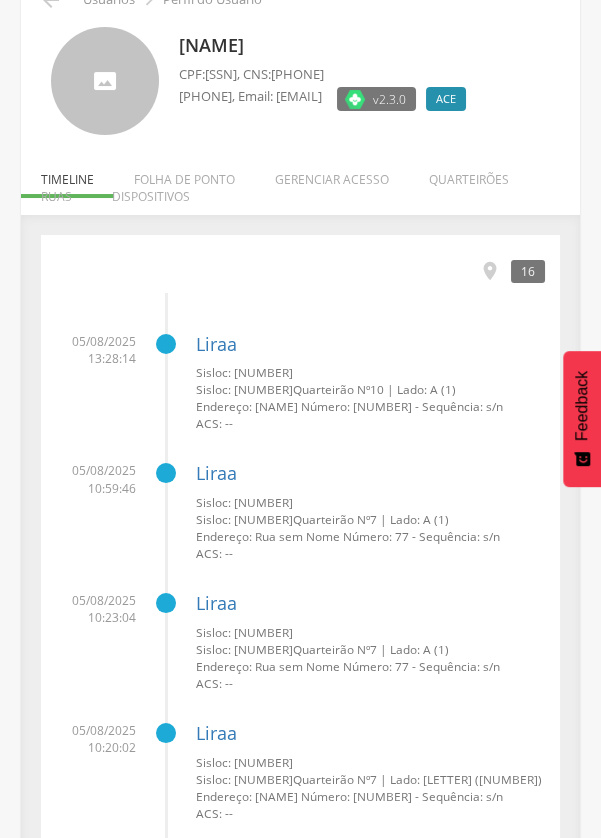 scroll, scrollTop: 106, scrollLeft: 0, axis: vertical 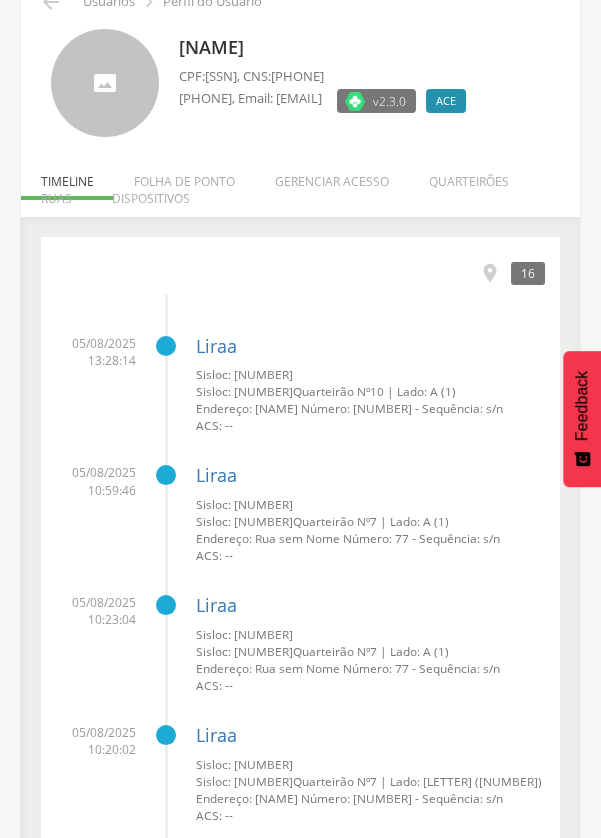 click on "Quarteirão Nº" at bounding box center (331, 391) 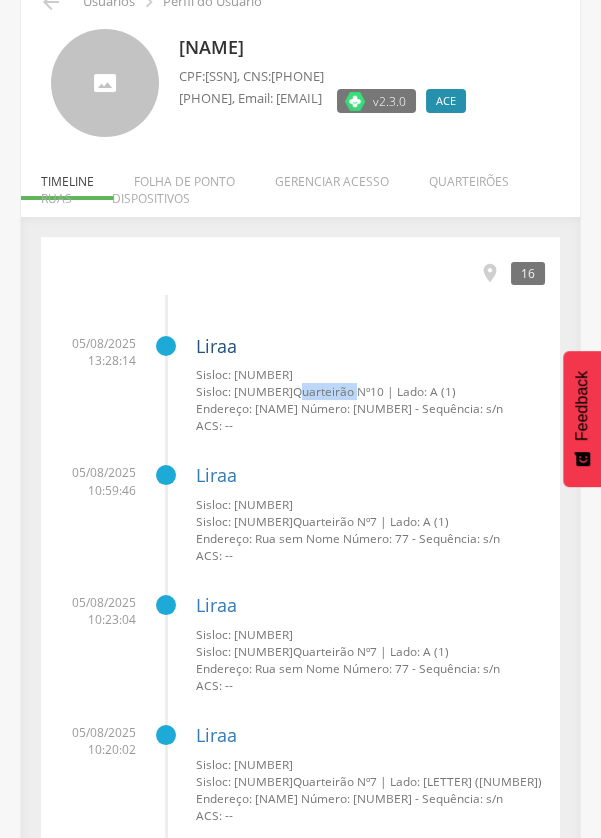 click on "Liraa" at bounding box center [216, 346] 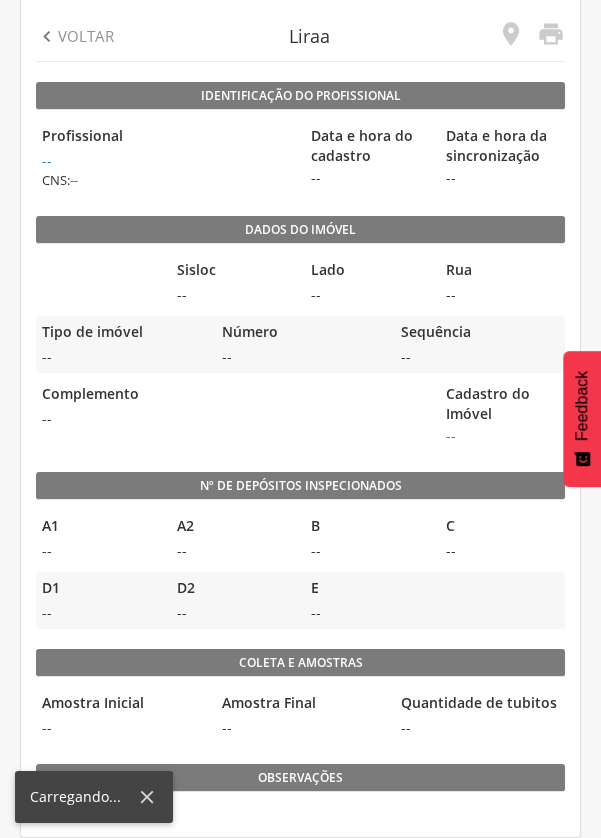 scroll, scrollTop: 81, scrollLeft: 0, axis: vertical 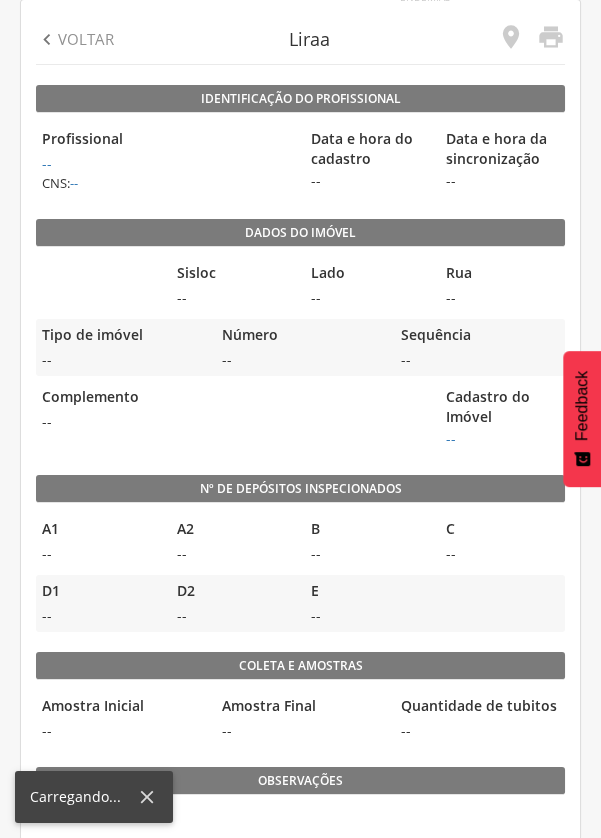 click on "--" at bounding box center [233, 422] 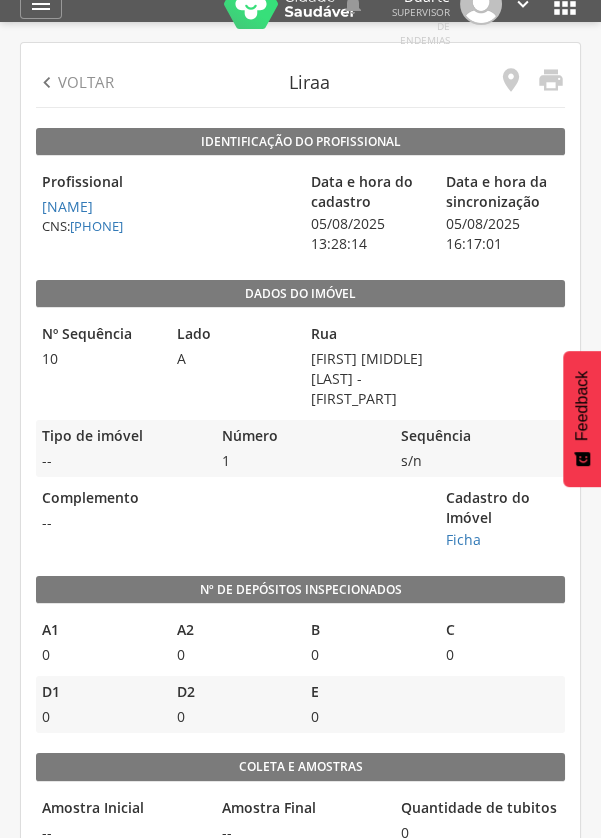 scroll, scrollTop: 44, scrollLeft: 0, axis: vertical 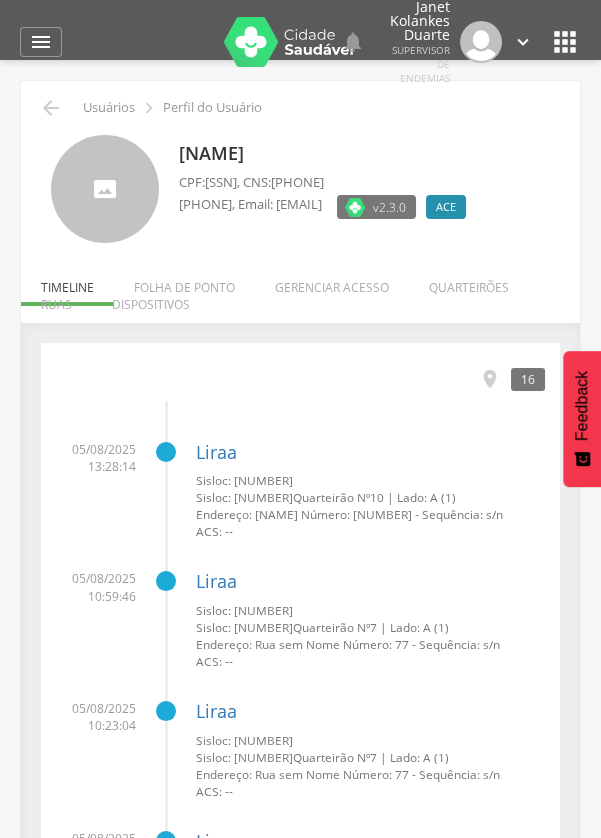 click on "Quarteirão Nº" at bounding box center [331, 627] 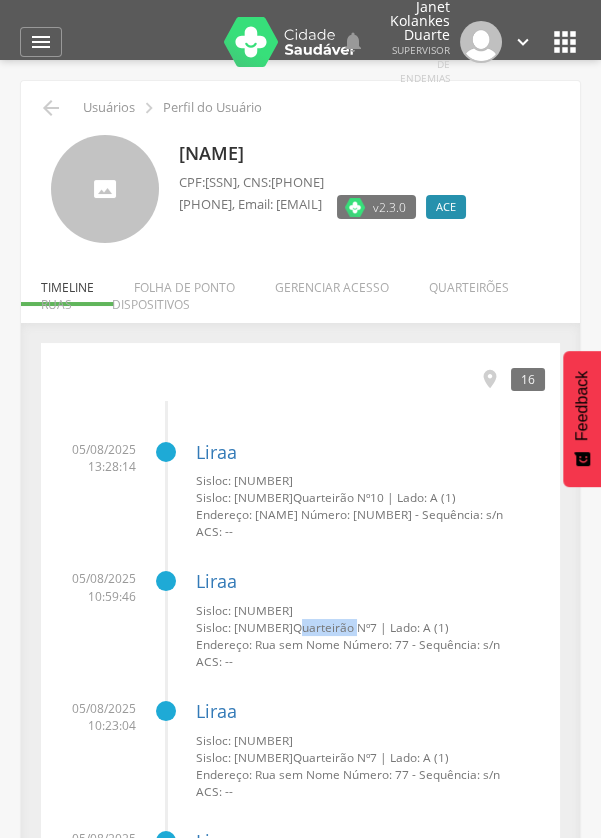 click on "Endereço: Rua sem Nome Número: 77 - Sequência: s/n" at bounding box center [370, 644] 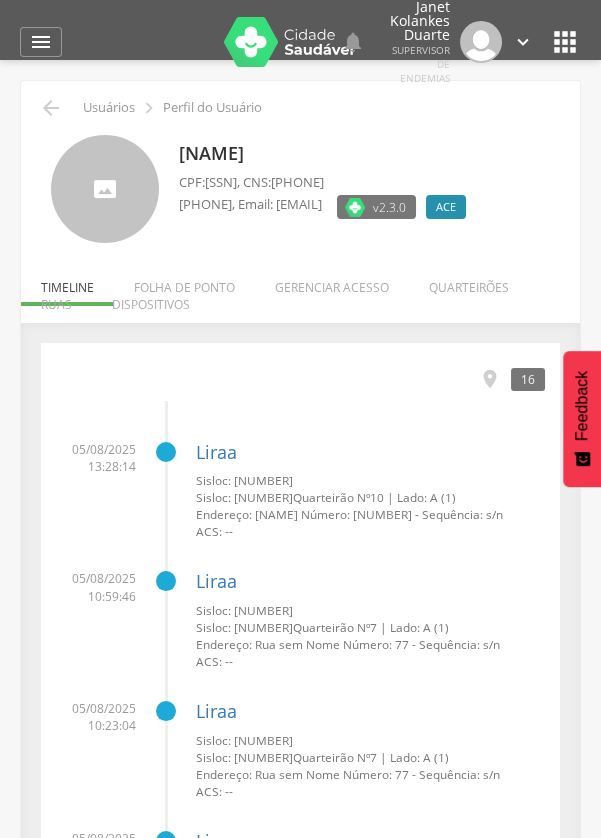 click on "Endereço: Rua sem Nome Número: 77 - Sequência: s/n" at bounding box center [370, 644] 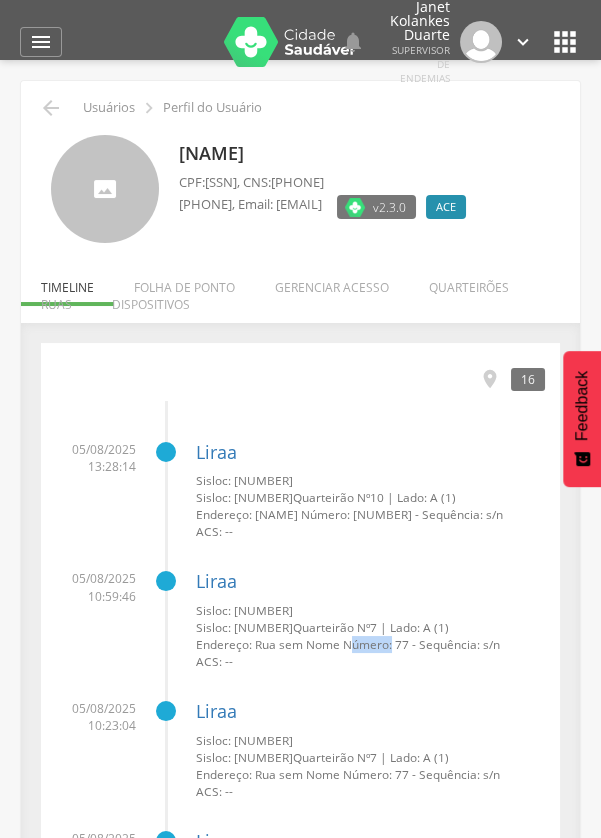 click on "Sisloc: 43 Quarteirão Nº 7 | Lado: A (1)" at bounding box center (370, 627) 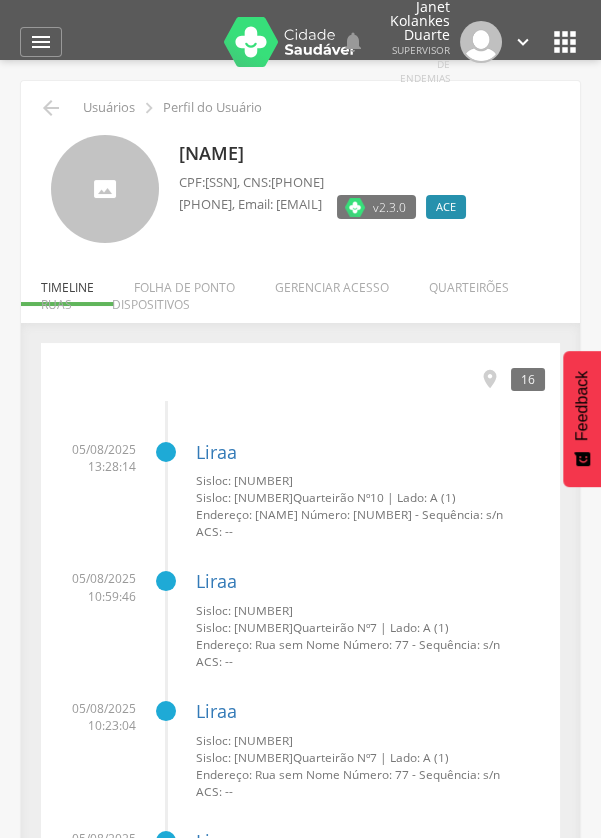 click on "Sisloc: [NUMBER]" at bounding box center (244, 610) 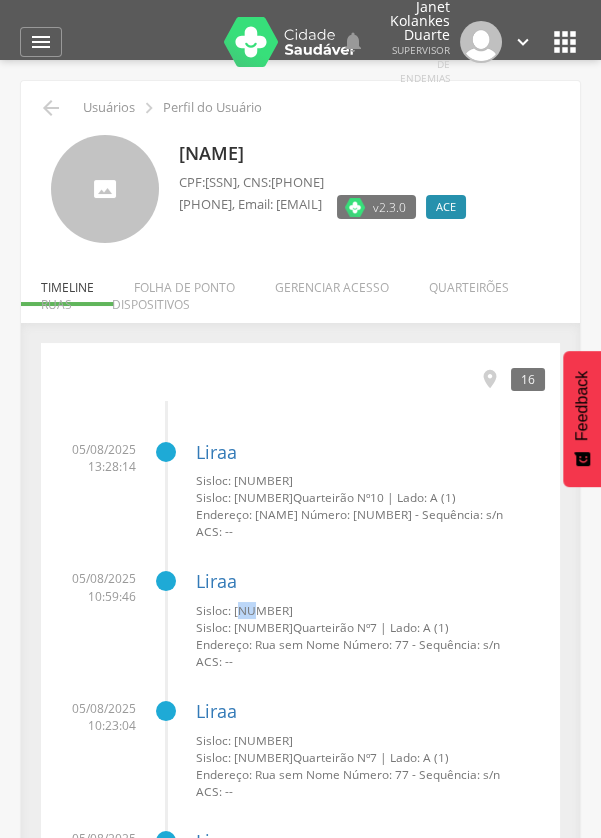 click on "Endereço: Rua sem Nome Número: 77 - Sequência: s/n" at bounding box center (370, 644) 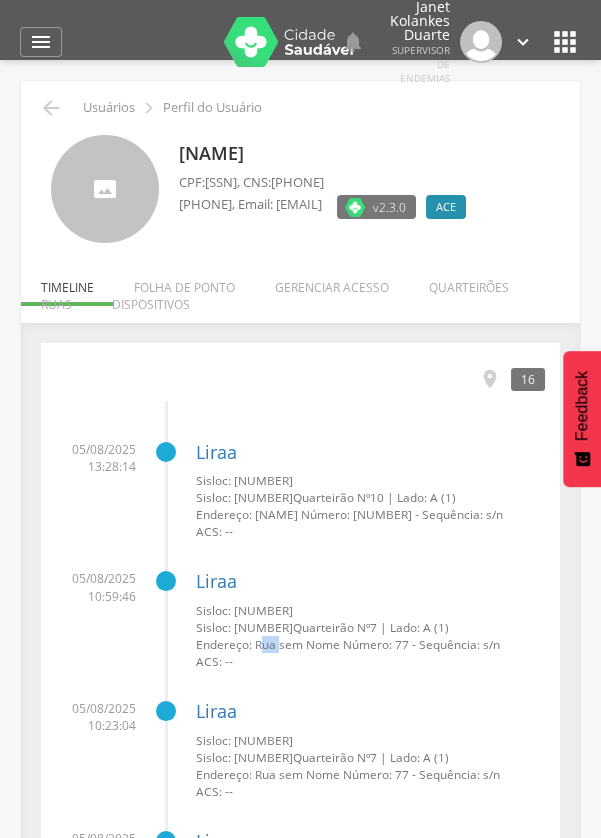 click on "Quarteirão Nº" at bounding box center [331, 627] 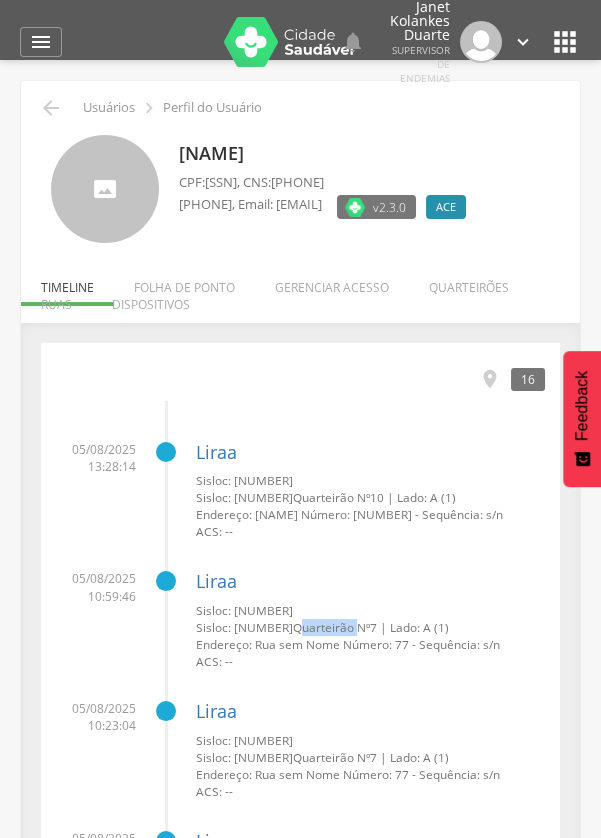 click on "Endereço: Rua sem Nome Número: 77 - Sequência: s/n" at bounding box center (370, 644) 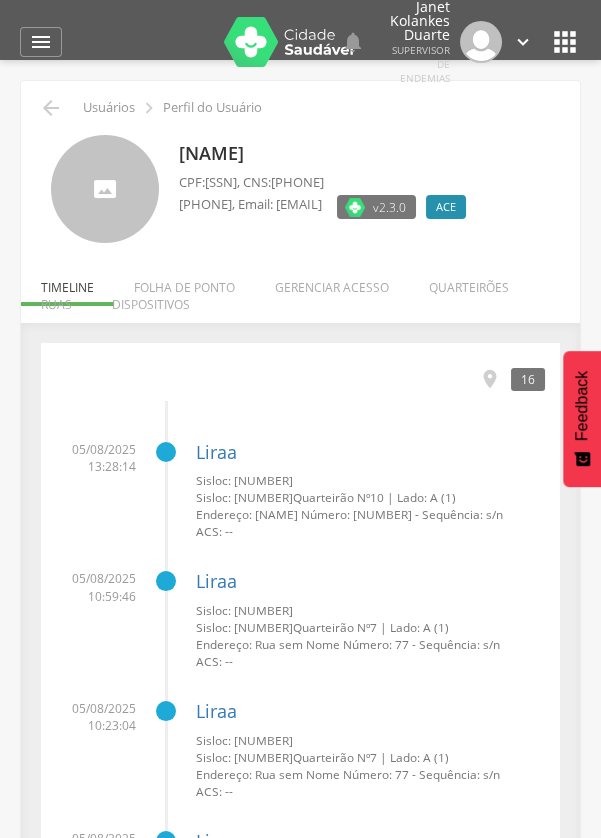 click on "Endereço: Rua sem Nome Número: 77 - Sequência: s/n" at bounding box center (370, 644) 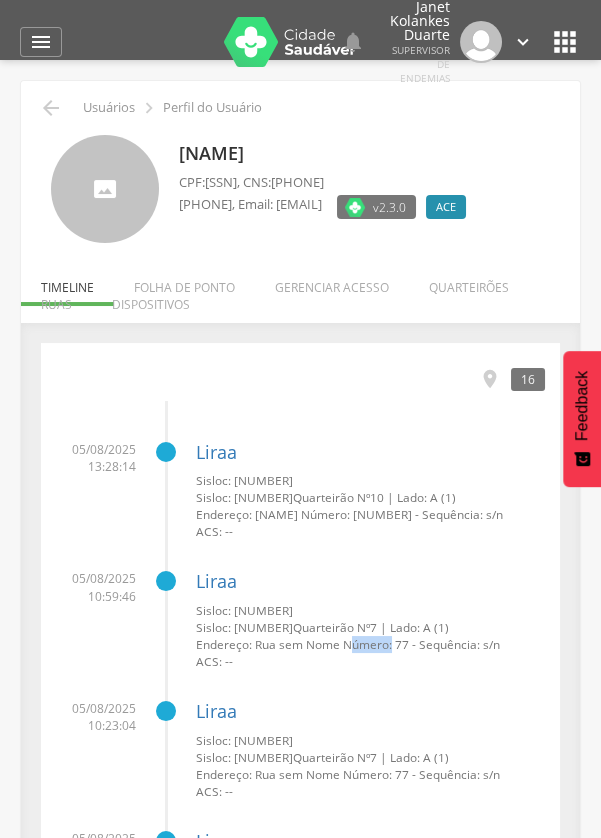 click on "ACS: --" at bounding box center (370, 661) 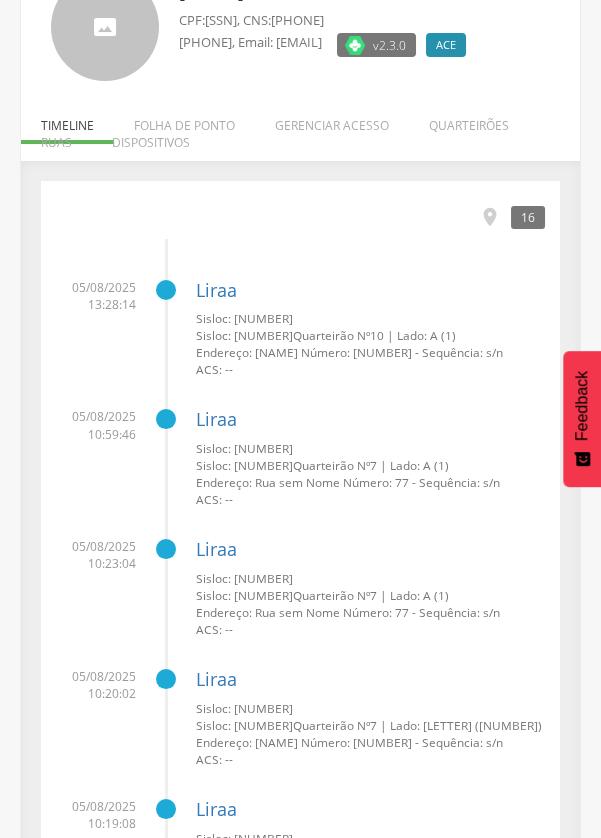 scroll, scrollTop: 161, scrollLeft: 0, axis: vertical 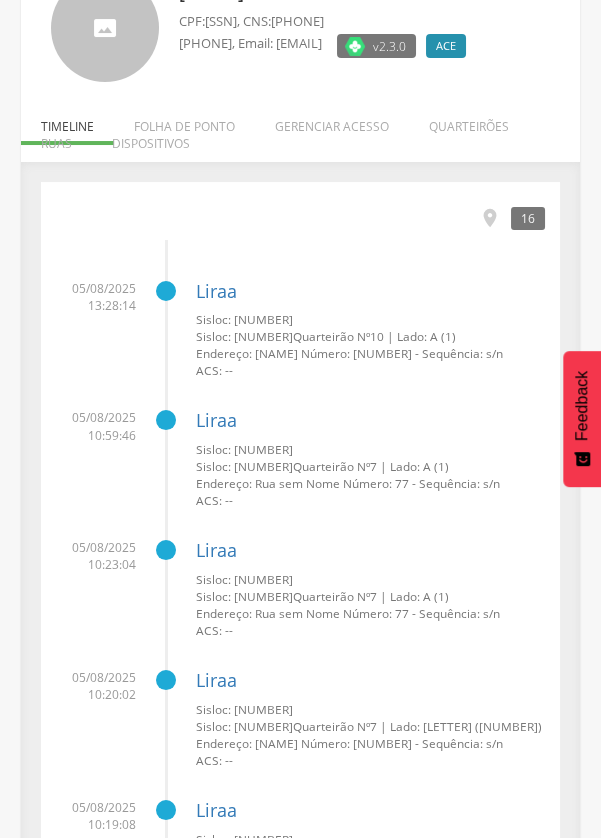 click on "Quarteirão Nº" at bounding box center [331, 466] 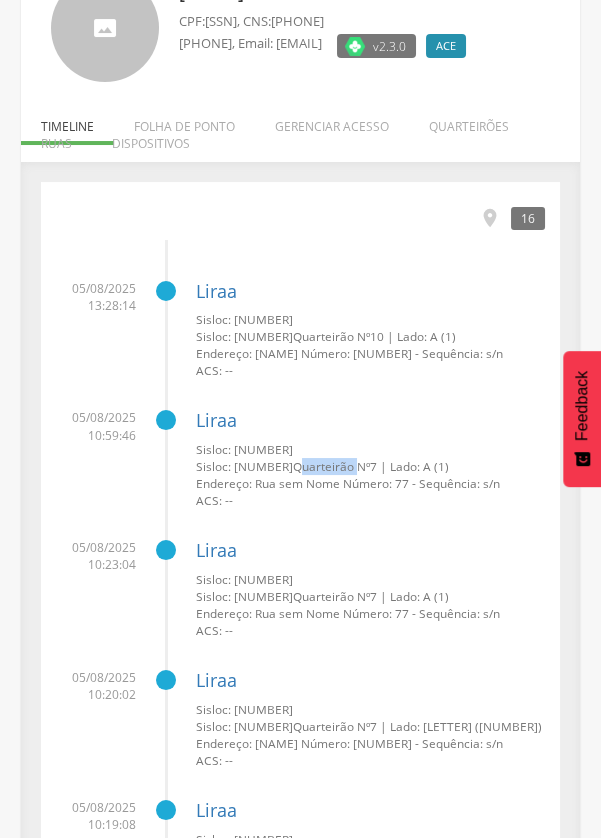 click on "Endereço: Rua sem Nome Número: 77 - Sequência: s/n" at bounding box center (370, 483) 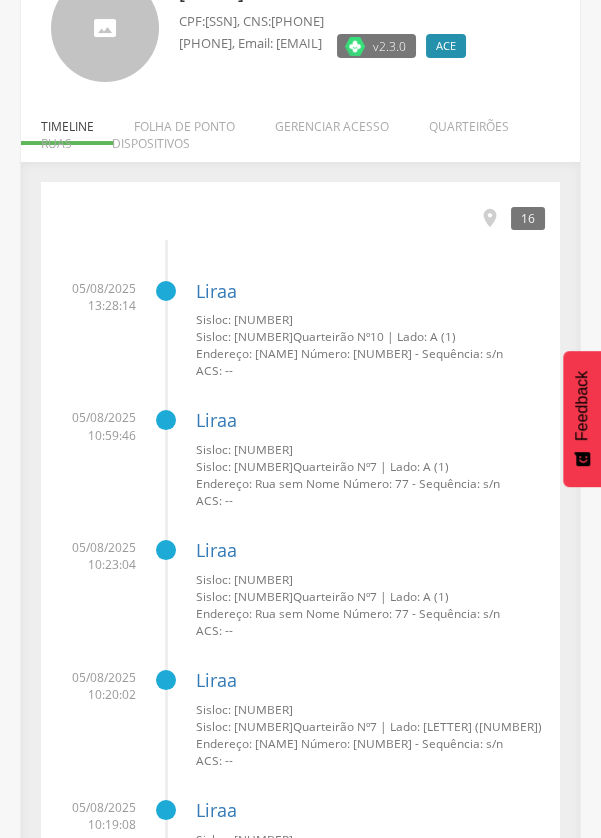 click on "ACS: --" at bounding box center (370, 500) 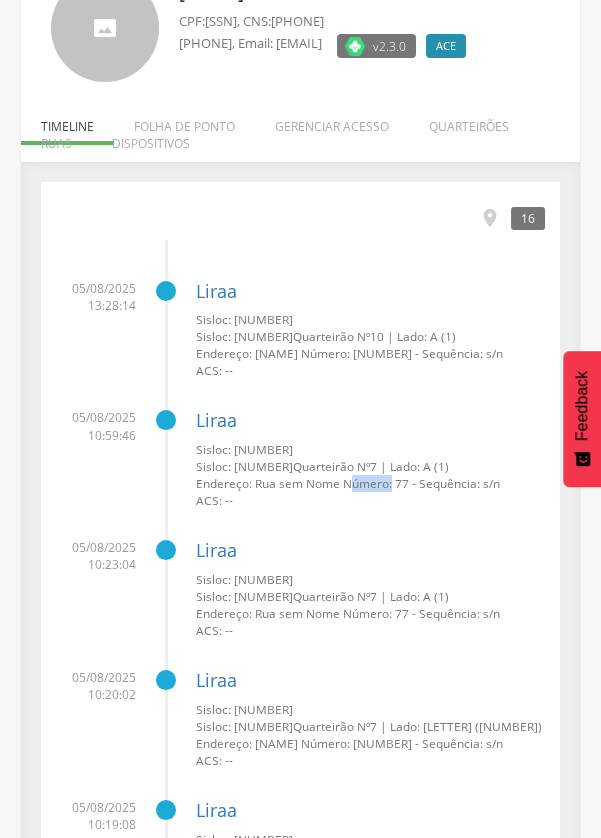click on "Sisloc: [NUMBER]" at bounding box center [244, 466] 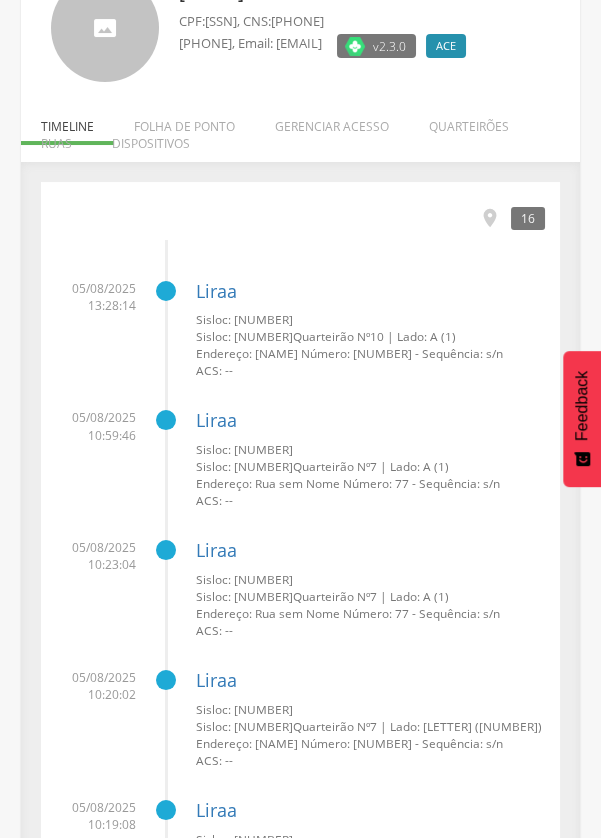 click on "Sisloc: [NUMBER]" at bounding box center [244, 466] 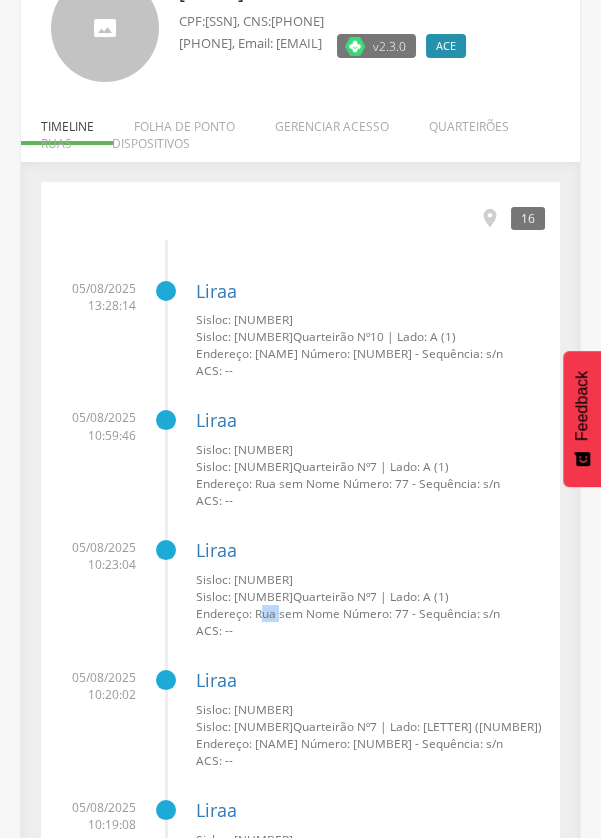 click on "Sisloc: [NUMBER]" at bounding box center (370, 579) 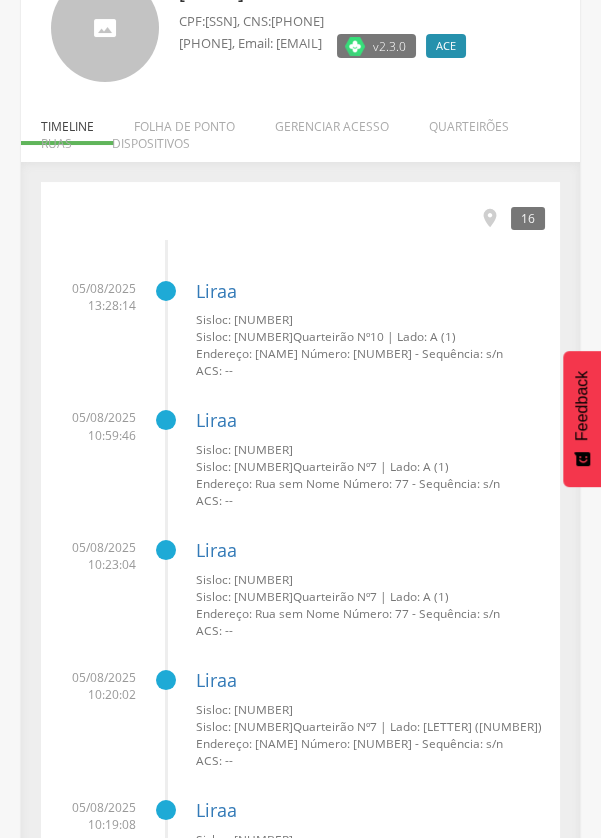 click on "Quarteirão Nº" at bounding box center (331, 726) 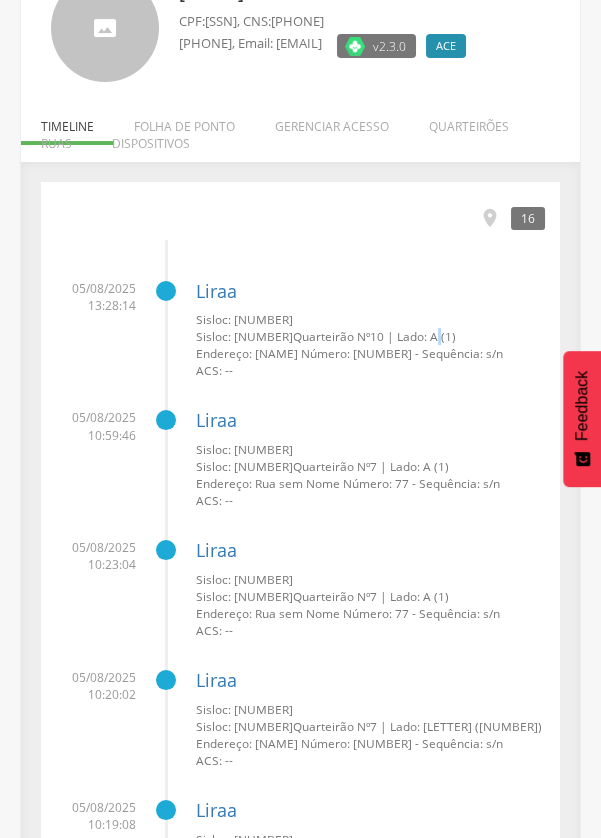 click on "Lado: A (1)" at bounding box center [426, 336] 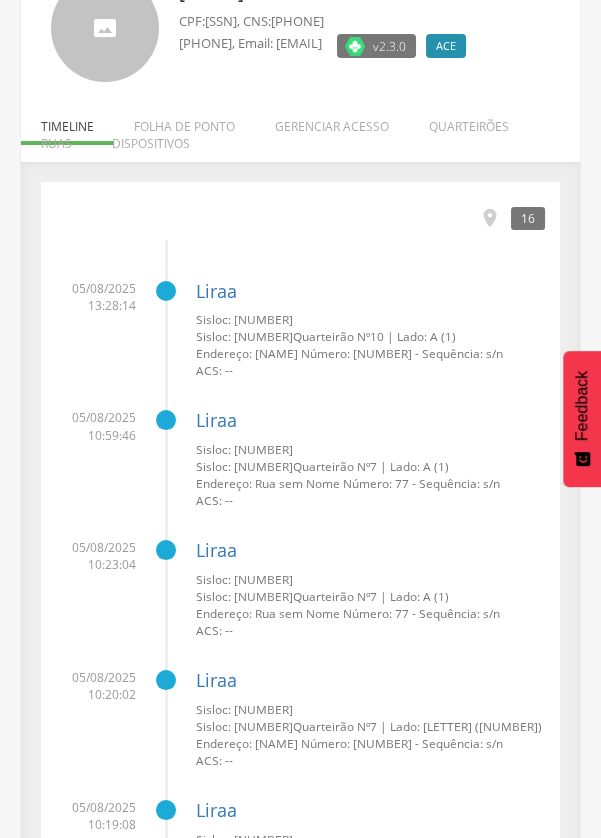 click on "Endereço: [NAME] Número: [NUMBER] - Sequência: s/n" at bounding box center (370, 353) 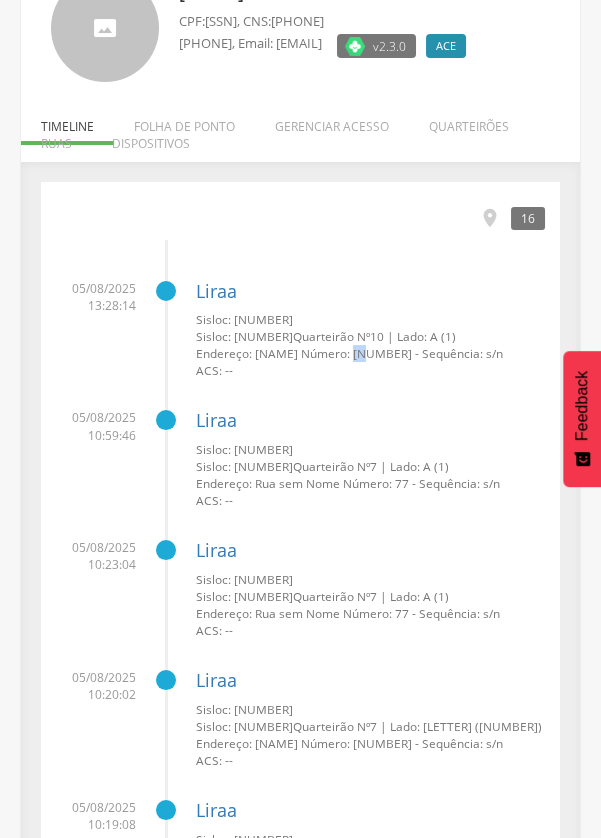 click on "Endereço: [NAME] Número: [NUMBER] - Sequência: s/n" at bounding box center [370, 353] 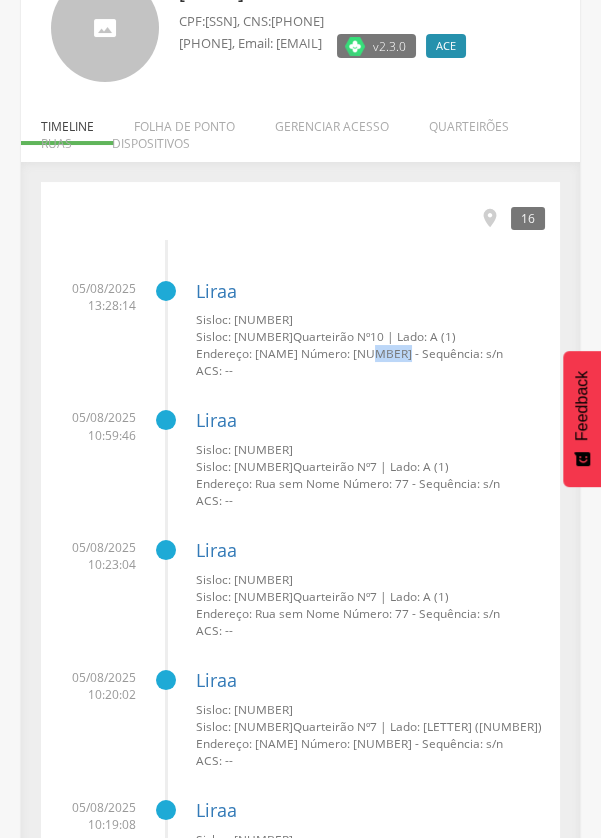 click on "Sisloc: [NUMBER]" at bounding box center [244, 336] 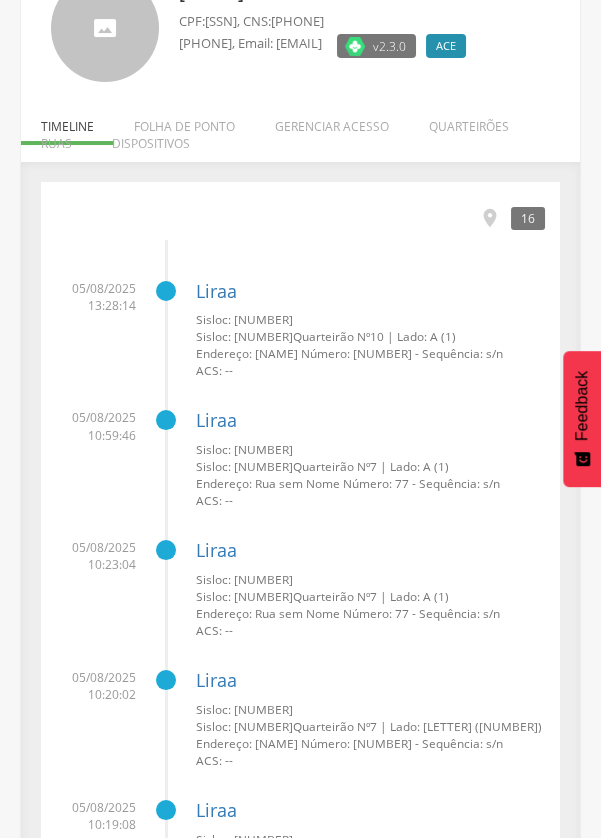 click on "Sisloc: [NUMBER]" at bounding box center [244, 319] 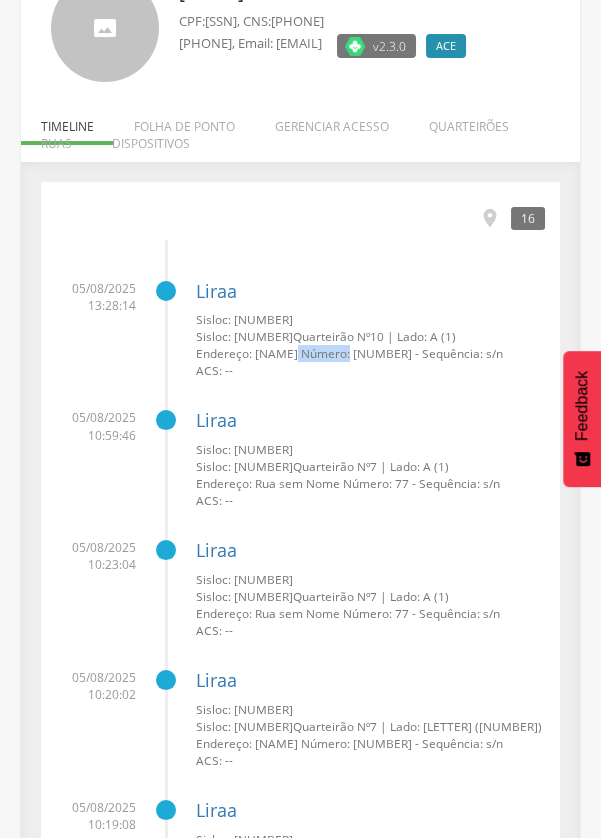 click on "Quarteirão Nº" at bounding box center [331, 336] 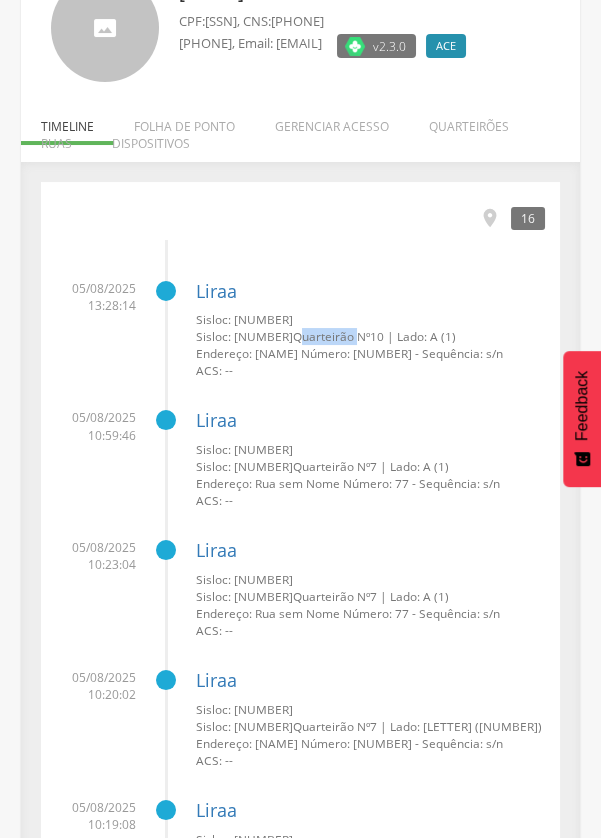 click on "Endereço: [NAME] Número: [NUMBER] - Sequência: s/n" at bounding box center (370, 353) 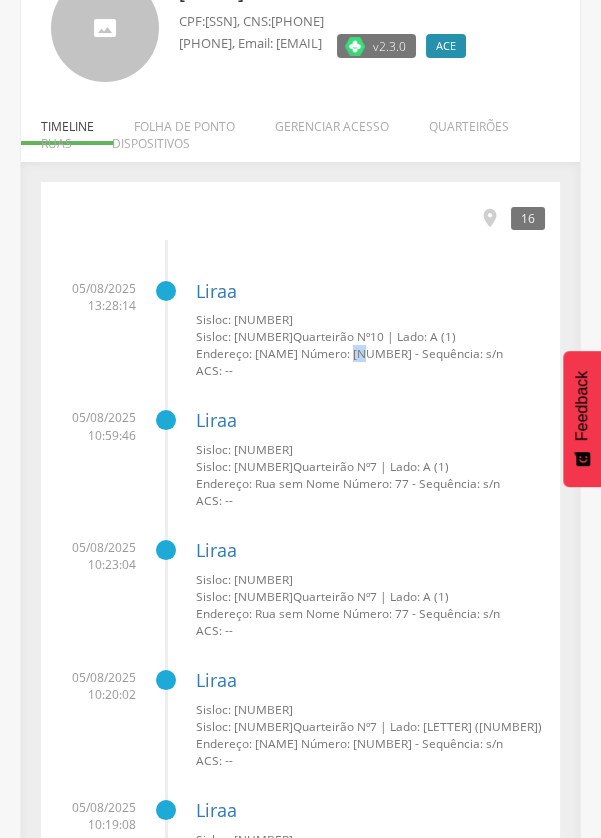 click on "Endereço: [NAME] Número: [NUMBER] - Sequência: s/n" at bounding box center [370, 353] 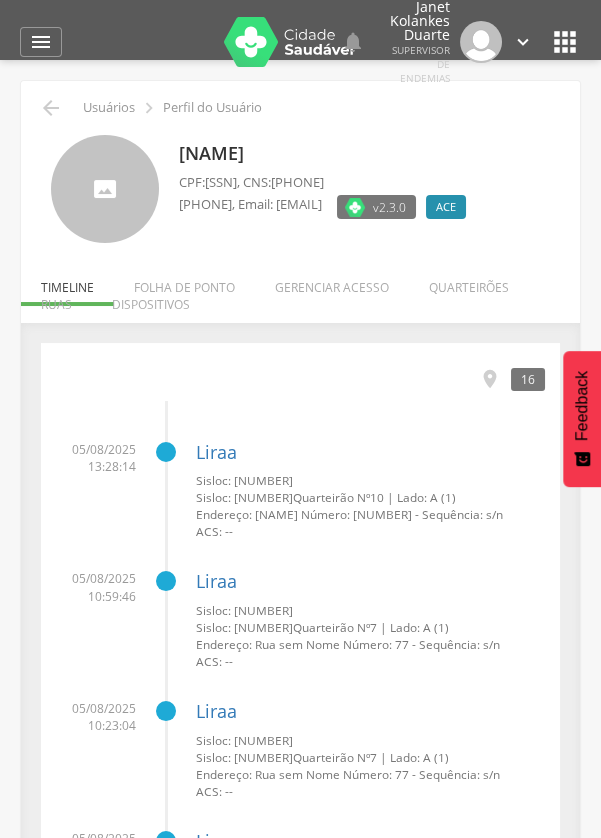 click on "" at bounding box center [41, 42] 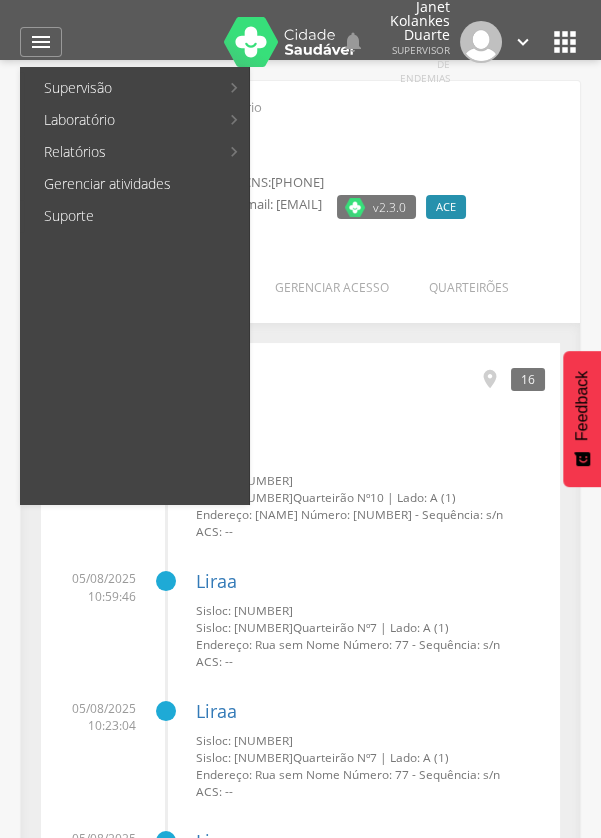 click on "Relatórios" at bounding box center [121, 152] 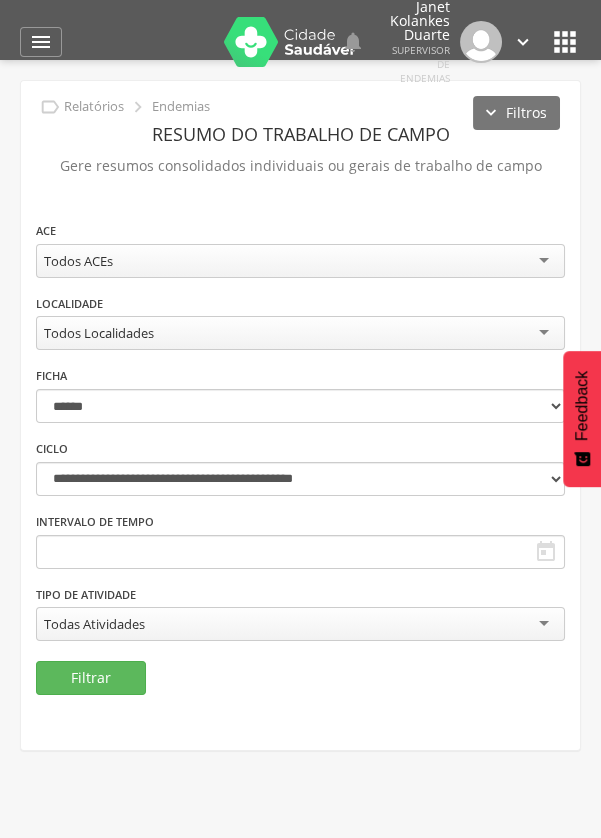 click on "Todos ACEs" at bounding box center (300, 261) 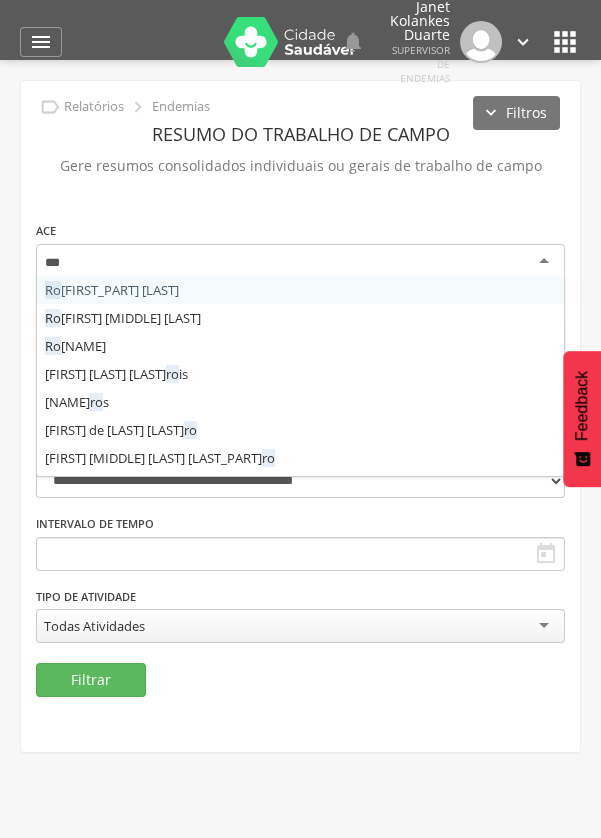 scroll, scrollTop: 0, scrollLeft: 0, axis: both 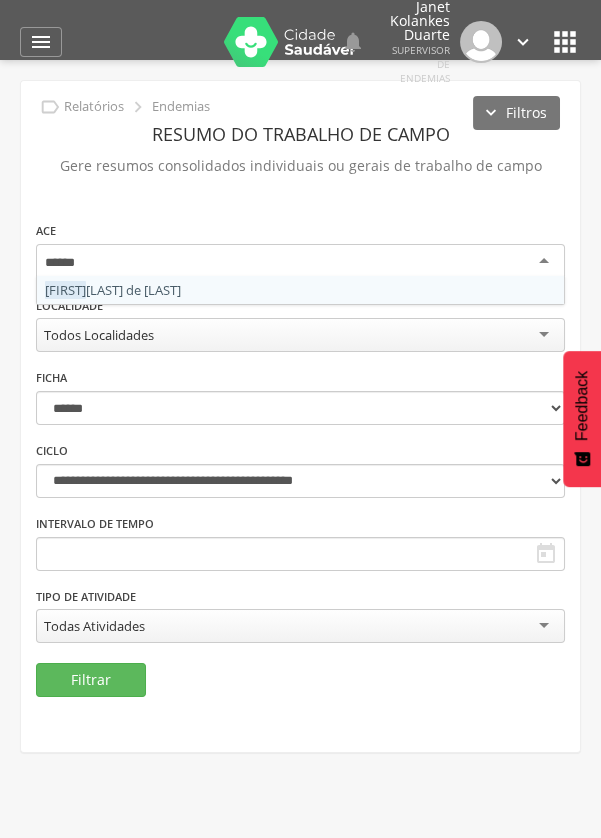 type on "*******" 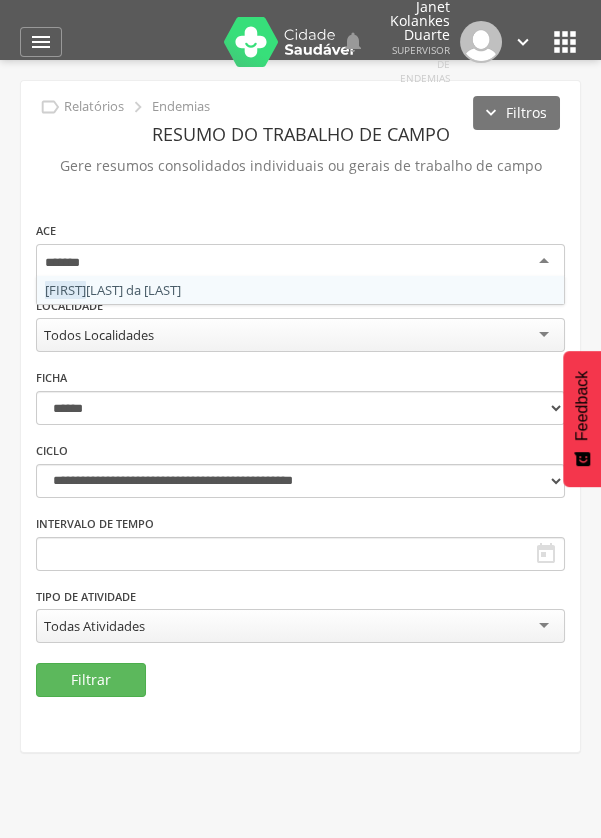 scroll, scrollTop: 0, scrollLeft: 0, axis: both 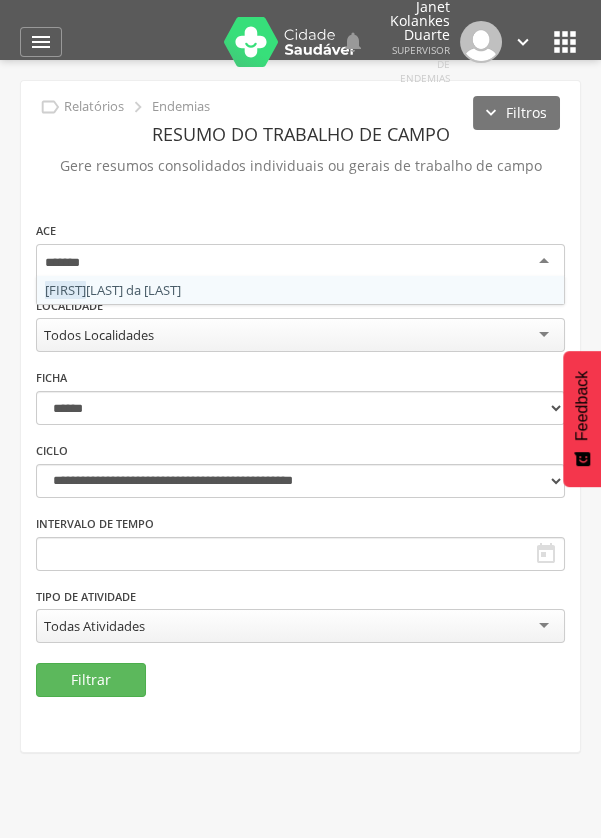 click on "**********" at bounding box center (300, 441) 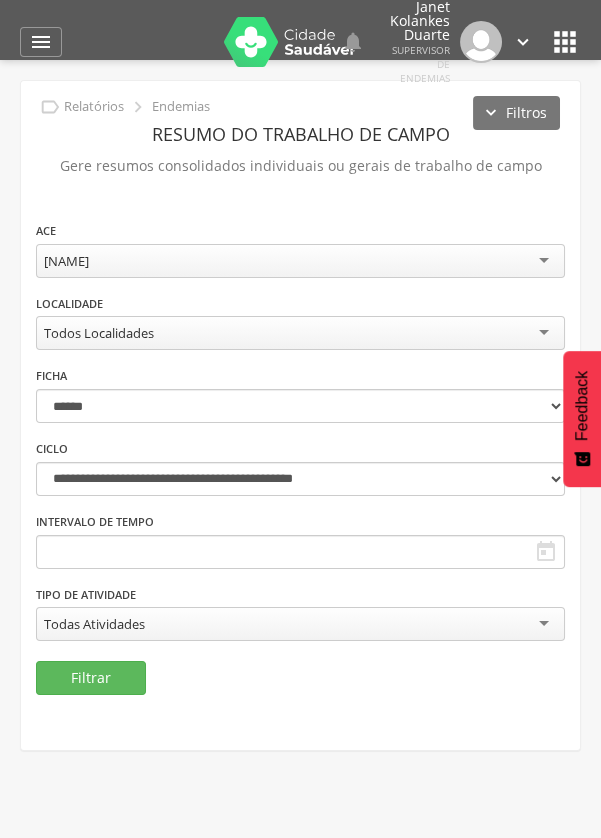 scroll, scrollTop: 0, scrollLeft: 0, axis: both 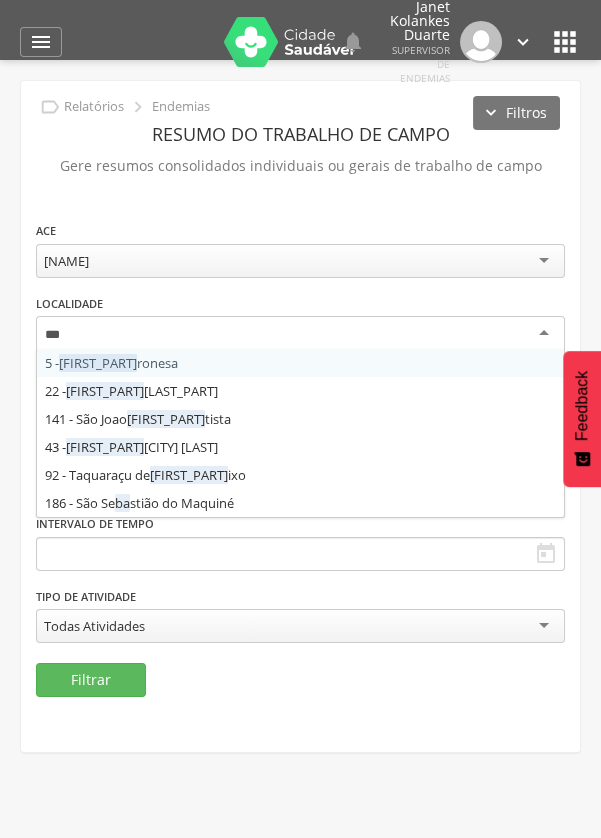 type on "****" 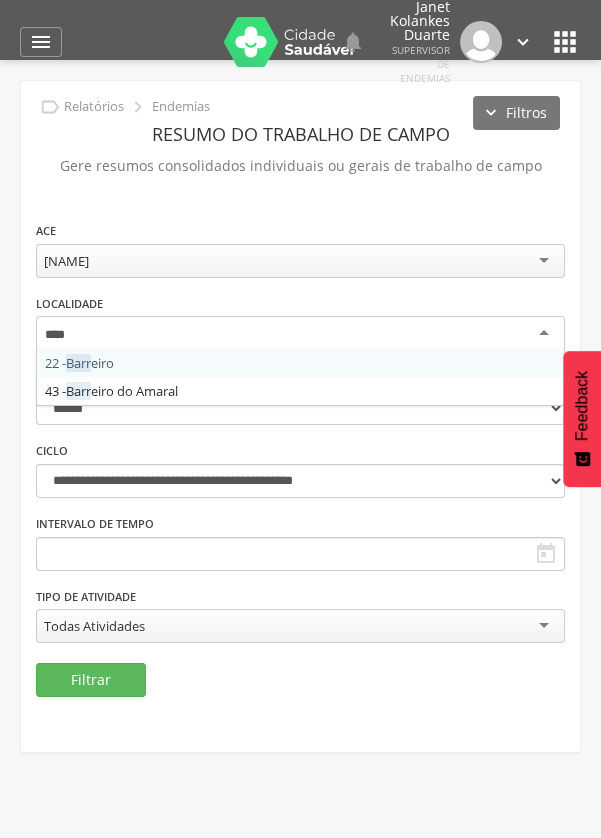 scroll, scrollTop: 0, scrollLeft: 0, axis: both 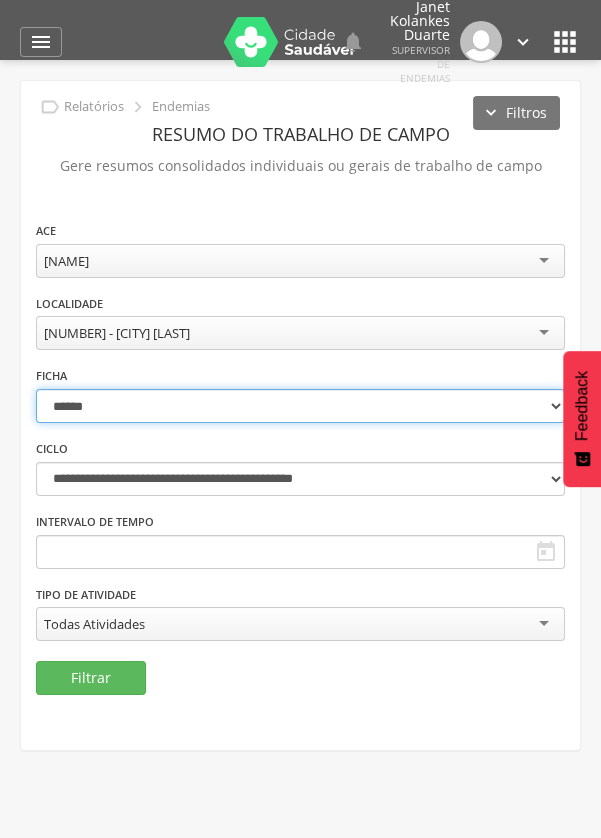 click on "**********" at bounding box center (300, 406) 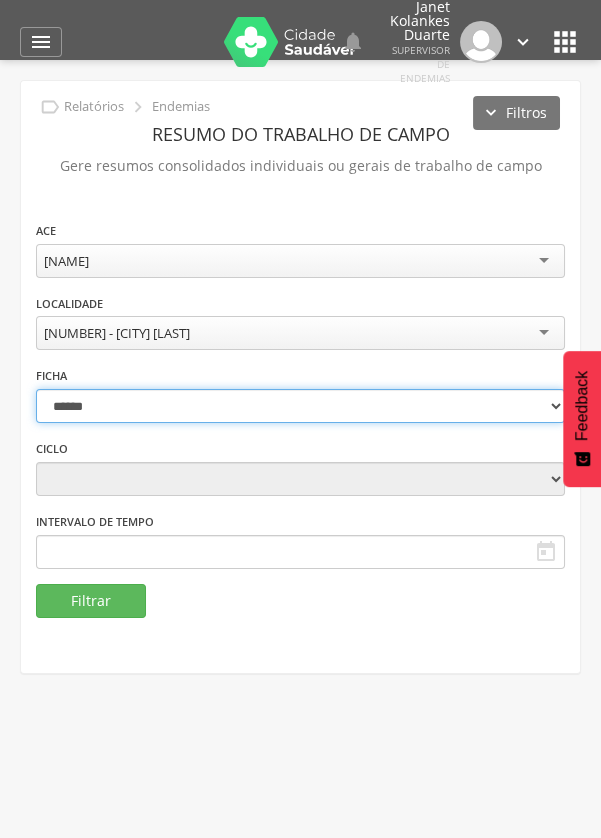 type on "**********" 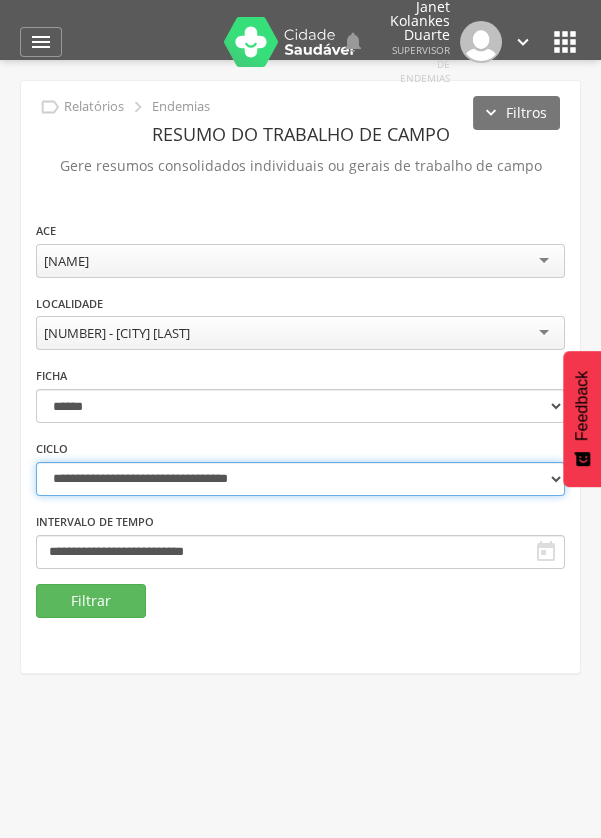 click on "**********" at bounding box center (300, 479) 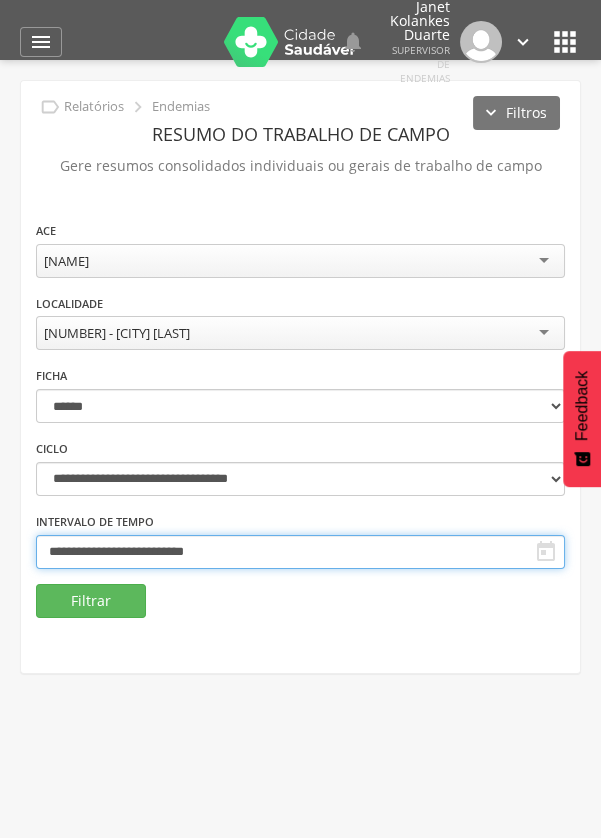 click on "**********" at bounding box center [300, 552] 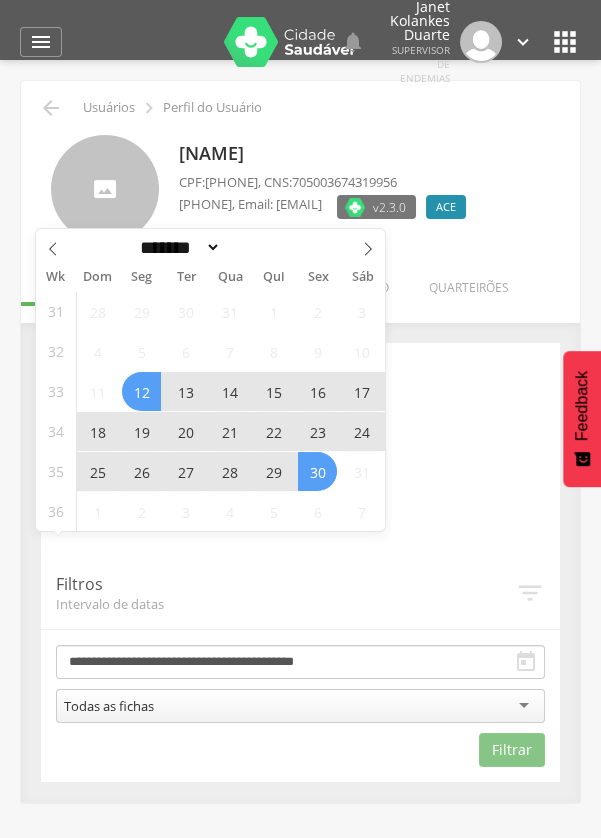 click at bounding box center (368, 246) 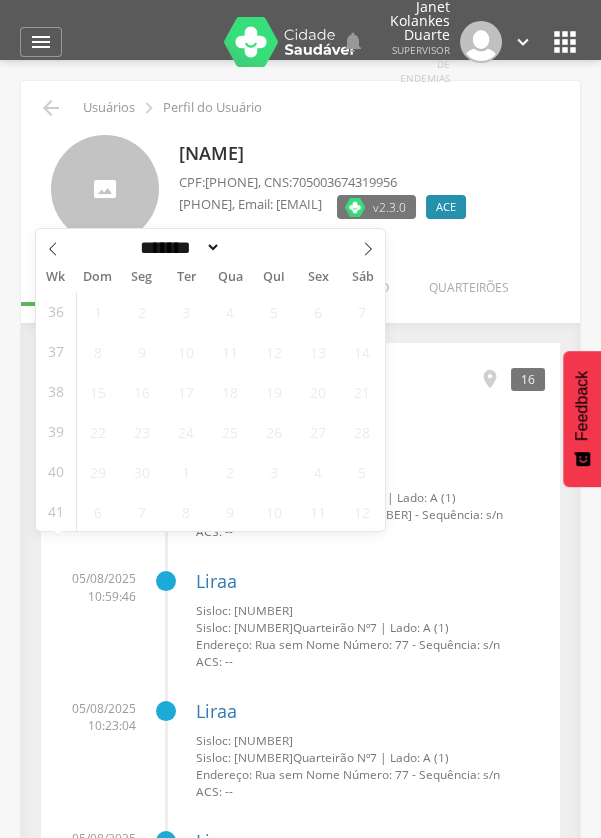 click on "" at bounding box center [41, 42] 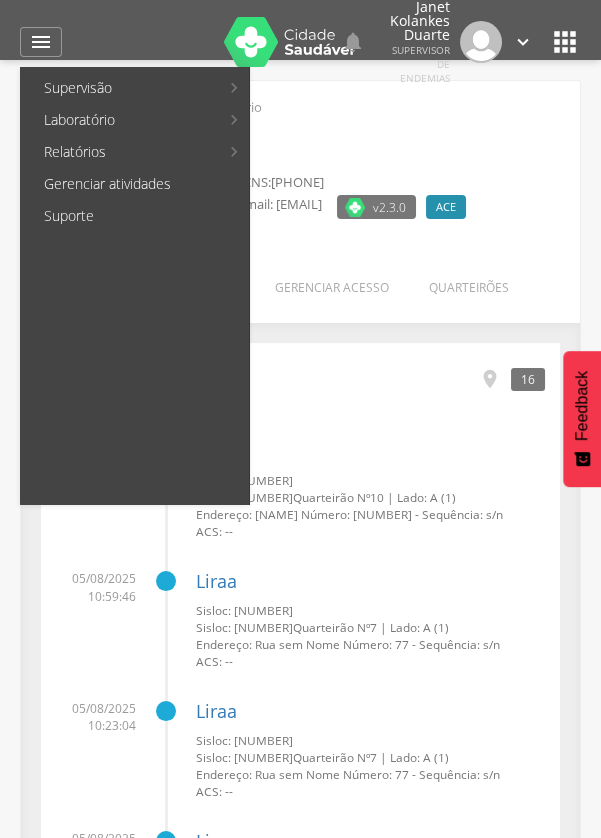 click on "Relatórios" at bounding box center [121, 152] 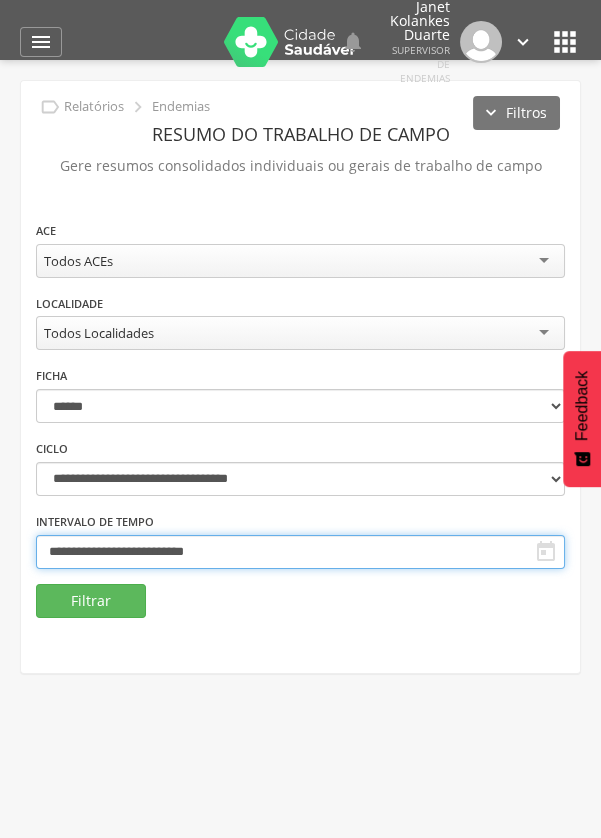 click on "**********" at bounding box center [300, 552] 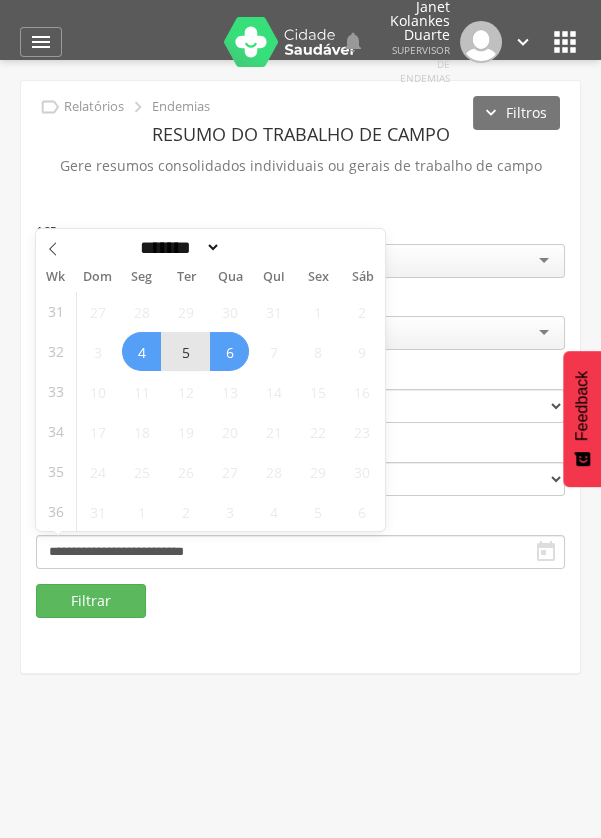 click on "5" at bounding box center (185, 351) 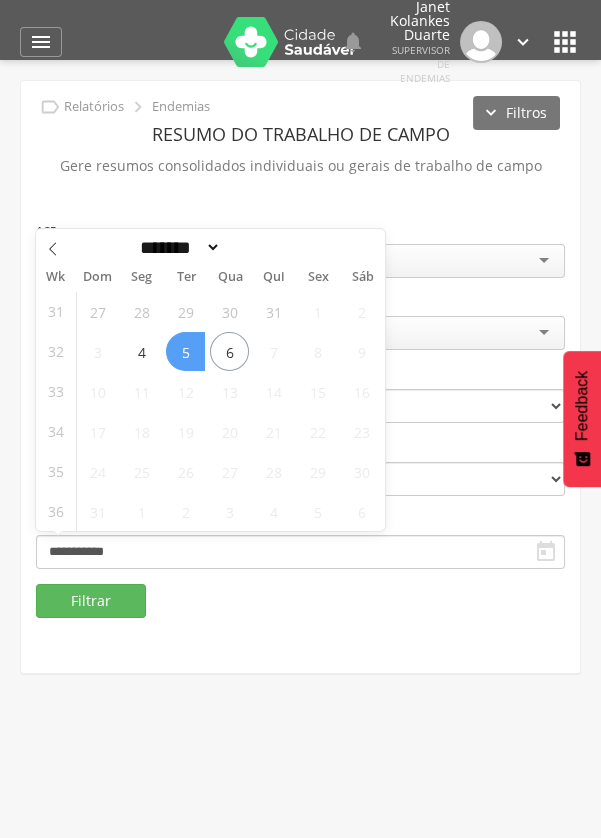 click on "5" at bounding box center [185, 351] 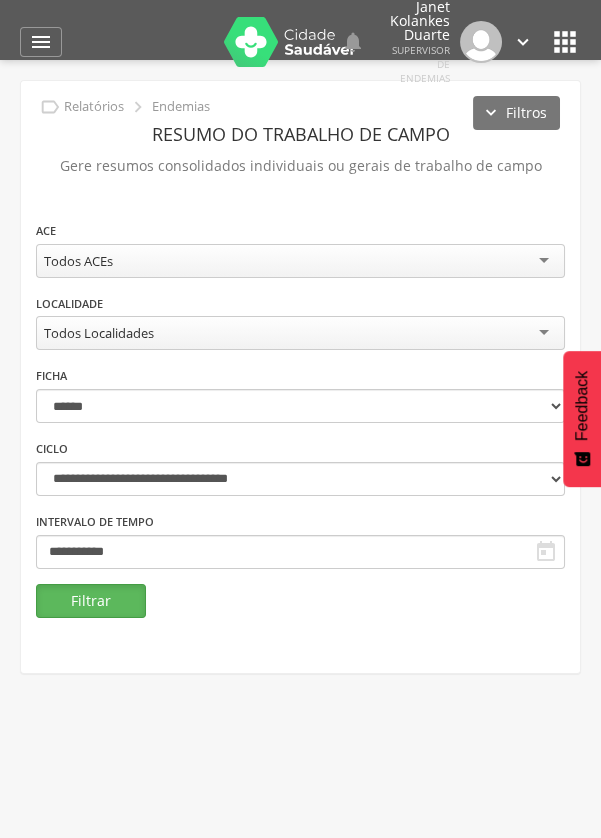 click on "Filtrar" at bounding box center [91, 601] 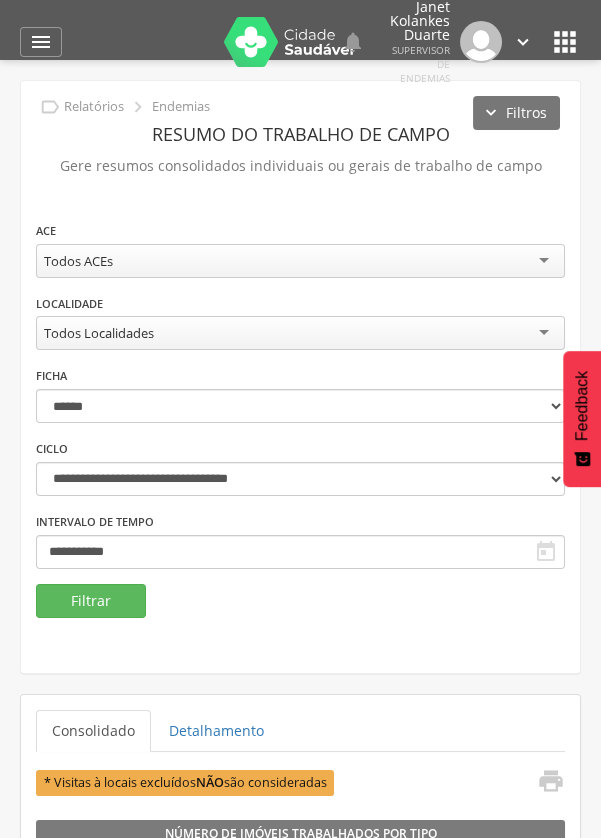 scroll, scrollTop: 271, scrollLeft: 0, axis: vertical 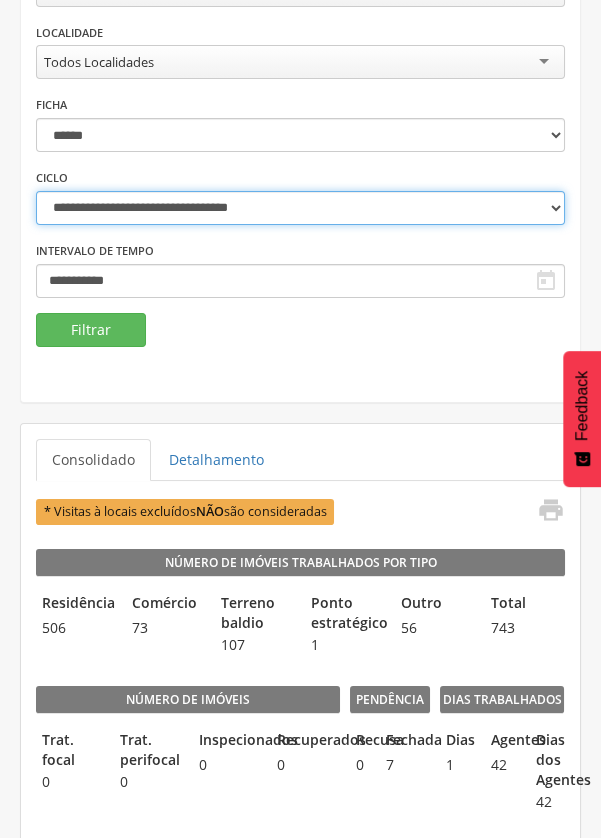 click on "**********" at bounding box center (300, 208) 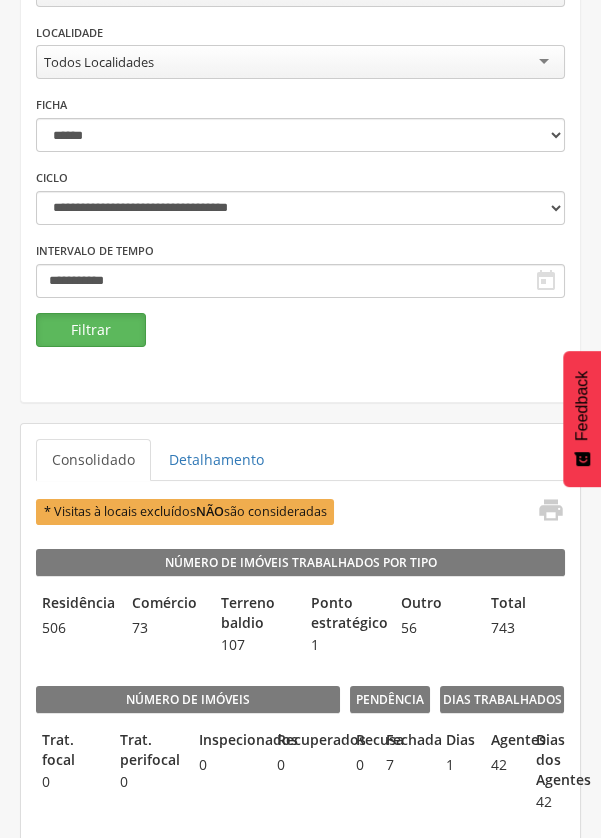 click on "Filtrar" at bounding box center [91, 330] 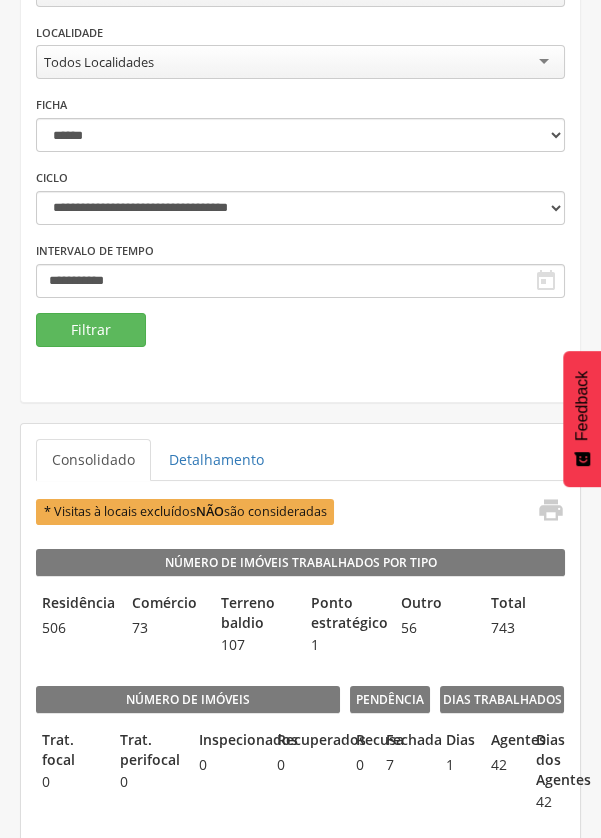 scroll, scrollTop: 0, scrollLeft: 0, axis: both 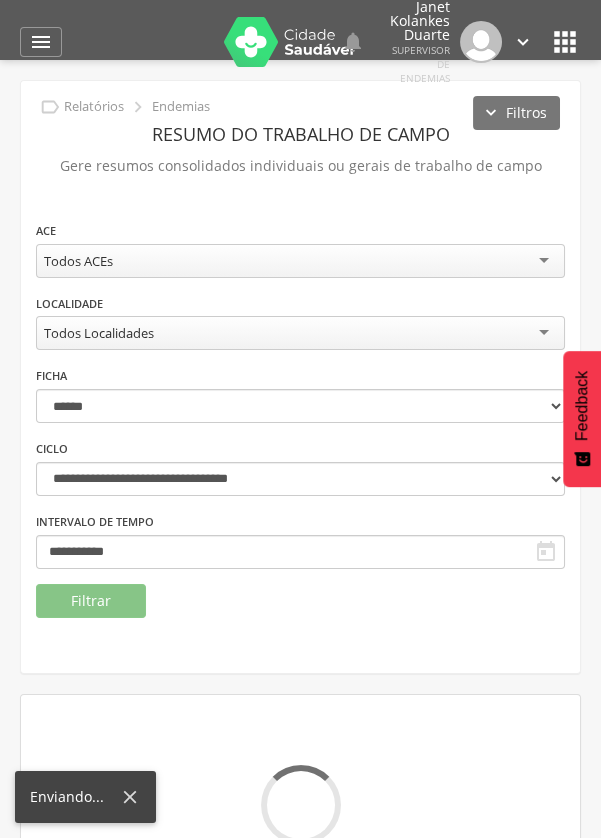 click on "Todos ACEs" at bounding box center [300, 261] 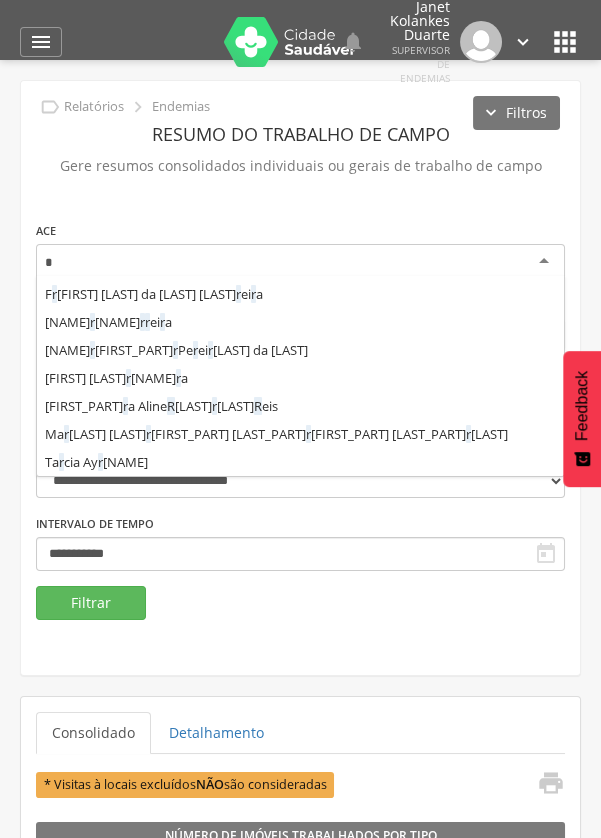 scroll, scrollTop: 252, scrollLeft: 0, axis: vertical 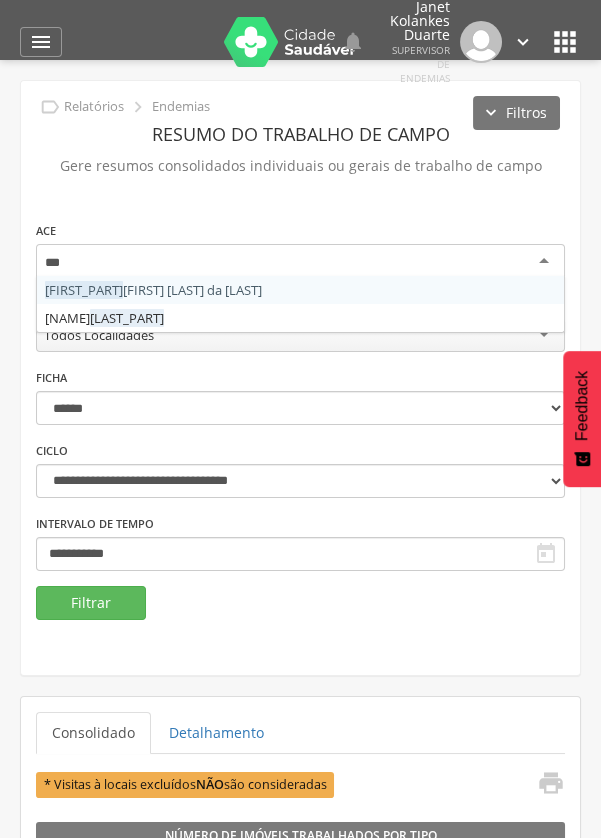 type on "****" 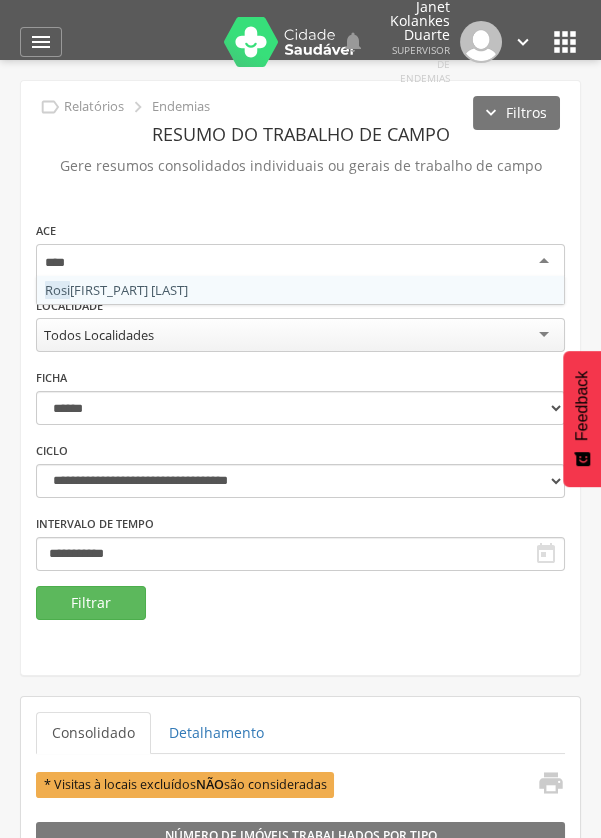 click on "**********" at bounding box center (300, 403) 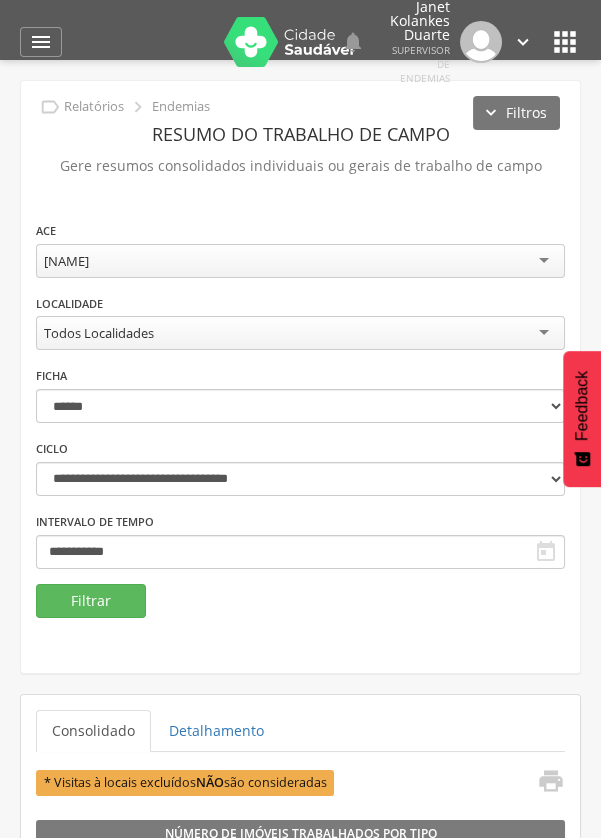 scroll, scrollTop: 0, scrollLeft: 0, axis: both 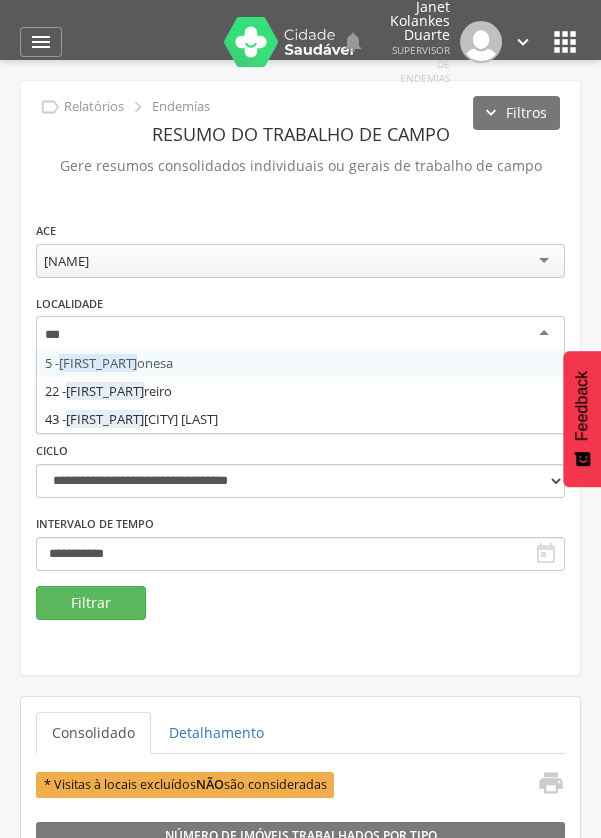 type on "****" 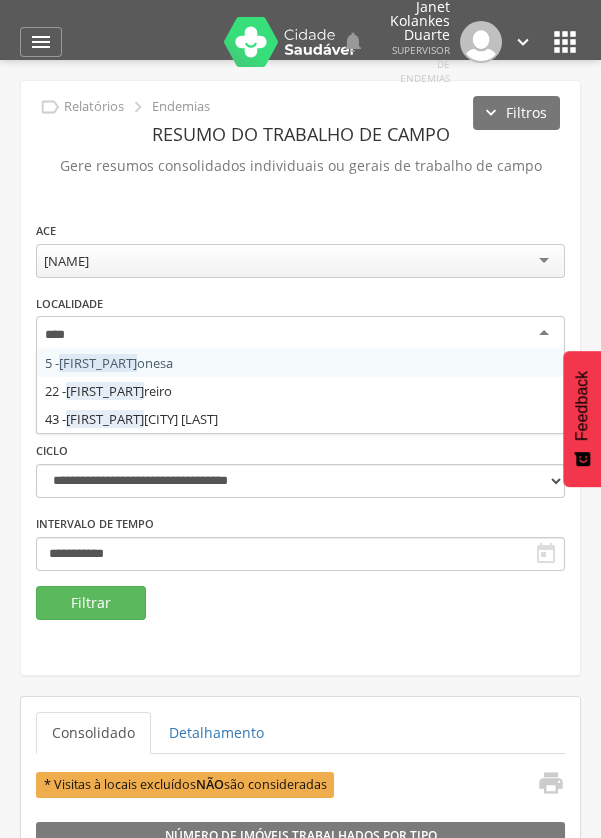 scroll, scrollTop: 0, scrollLeft: 0, axis: both 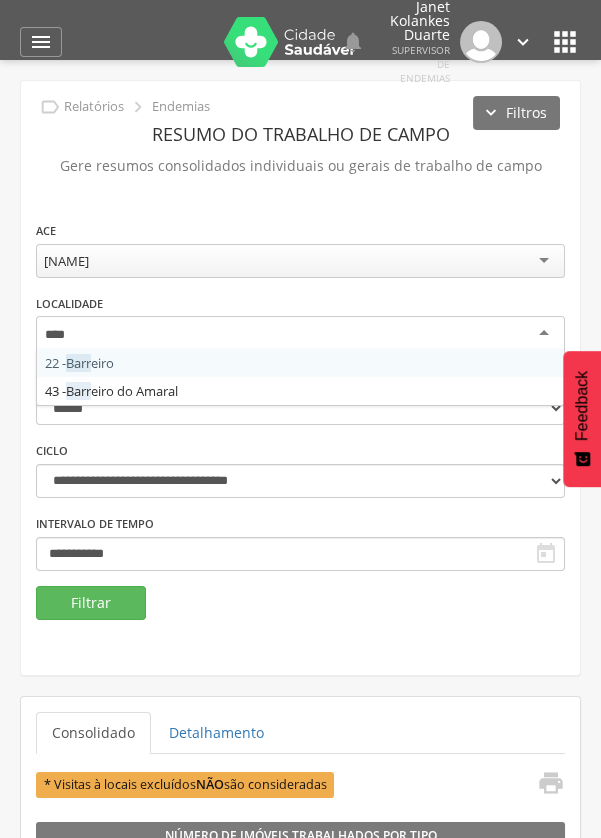 click on "**********" at bounding box center [300, 403] 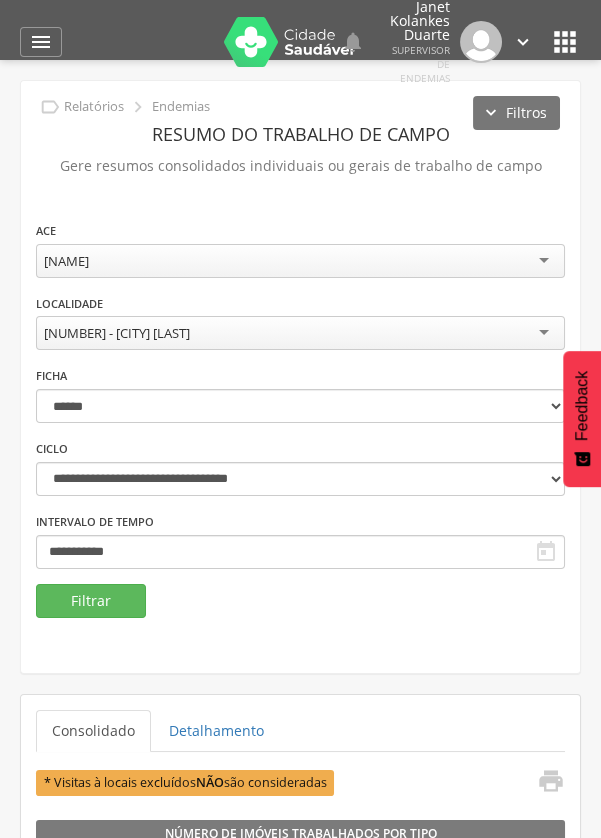 scroll, scrollTop: 0, scrollLeft: 0, axis: both 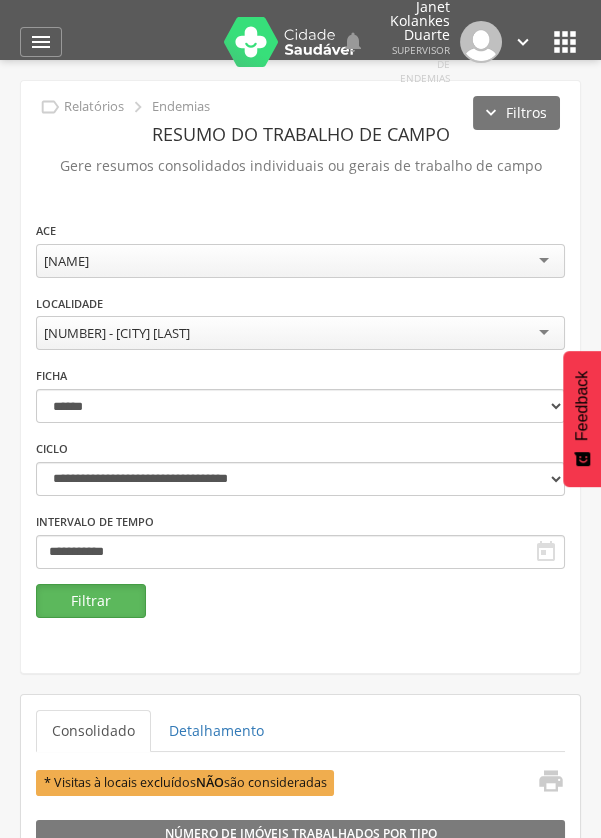 click on "Filtrar" at bounding box center [91, 601] 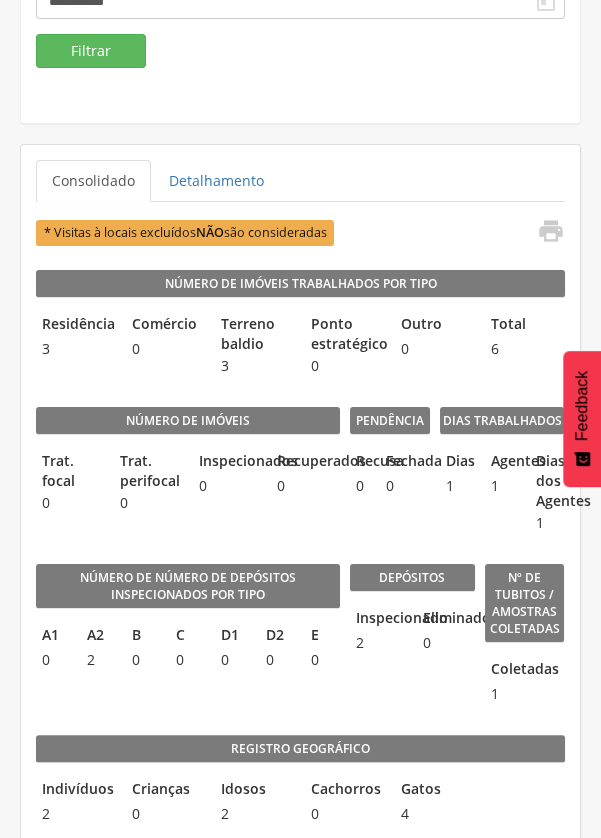 scroll, scrollTop: 552, scrollLeft: 0, axis: vertical 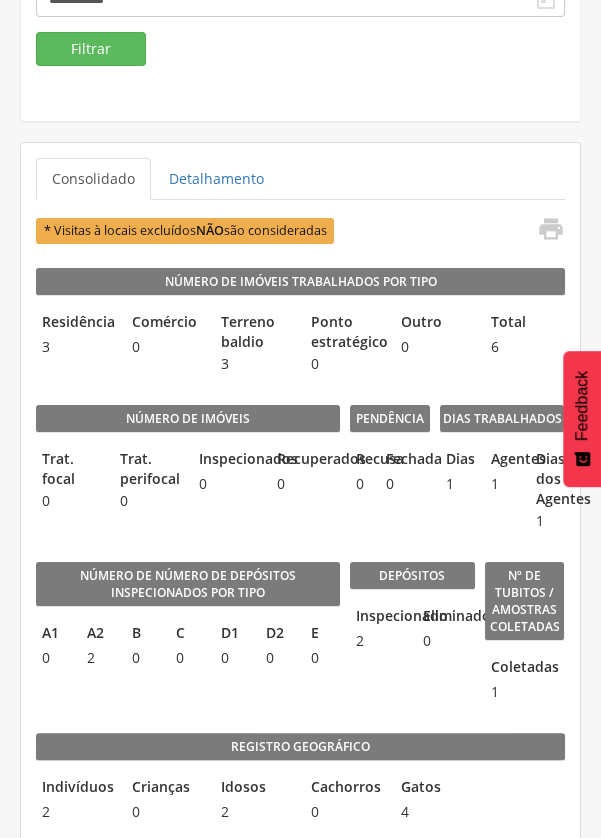 click on "1" at bounding box center [491, 692] 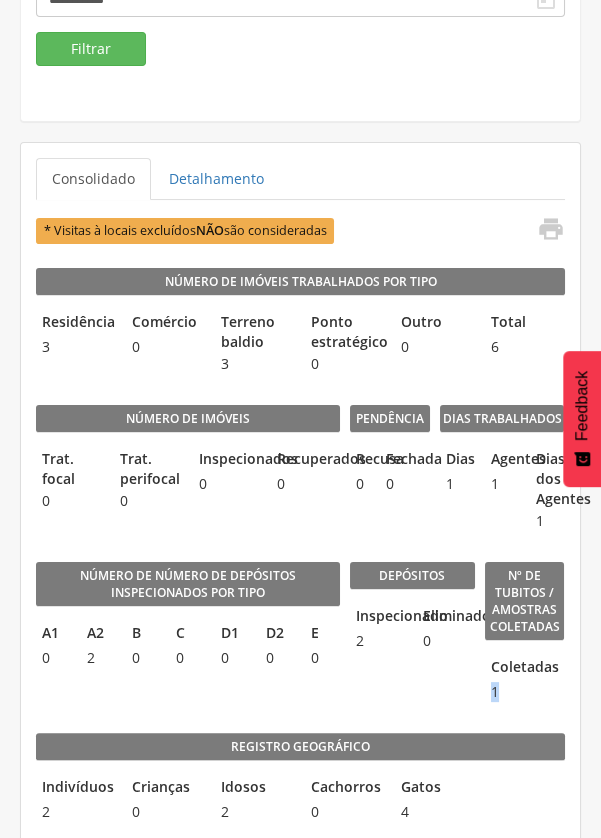 click on "Nº de Tubitos / Amostras coletadas" at bounding box center (525, 602) 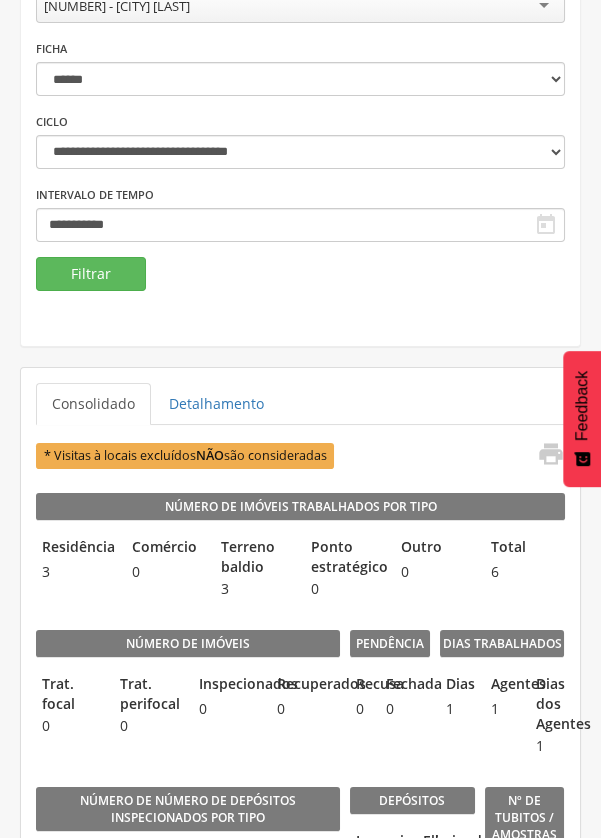 scroll, scrollTop: 0, scrollLeft: 0, axis: both 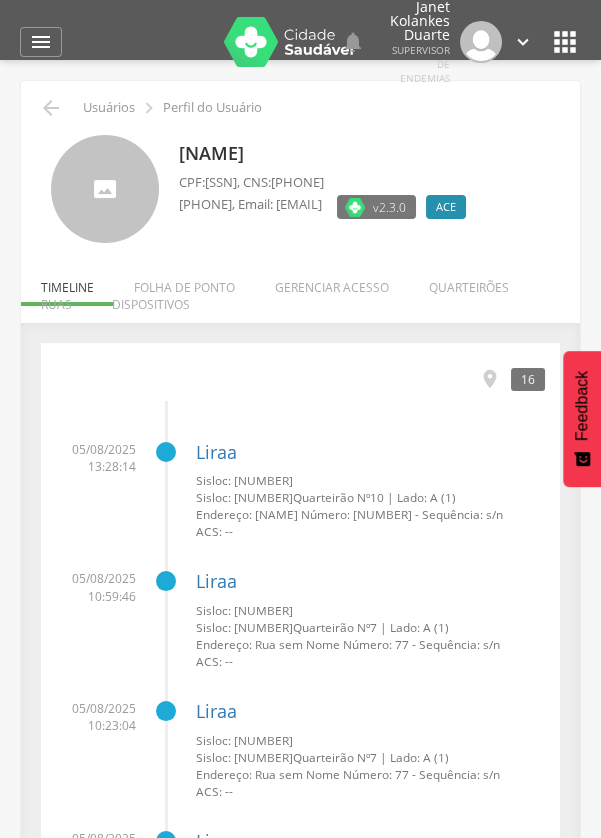 click on "05/08/2025 10:59:46 Liraa Sisloc: 43 Sisloc: 43 Quarteirão Nº 7 | Lado: A (1) Endereço: Rua sem Nome Número: 77 - Sequência: s/n ACS: --" at bounding box center [300, 612] 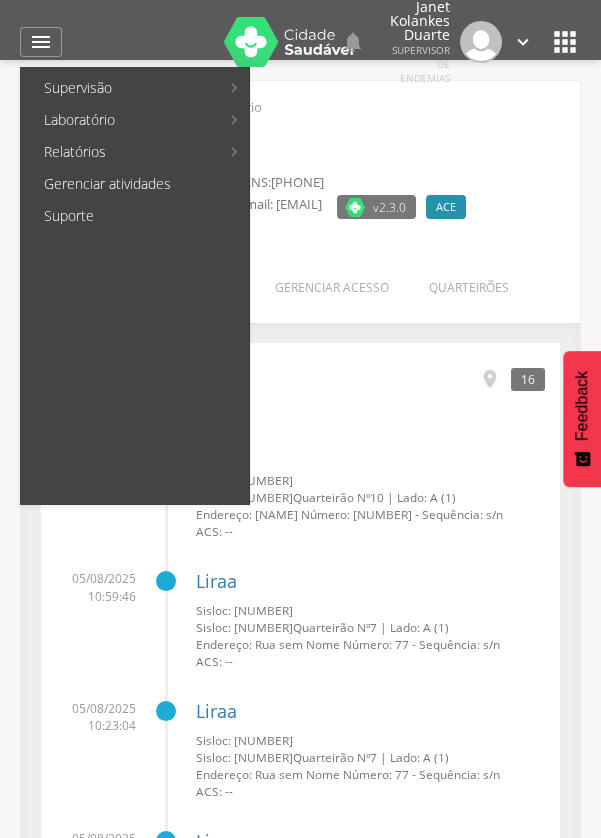 click on "Laboratório" at bounding box center (121, 120) 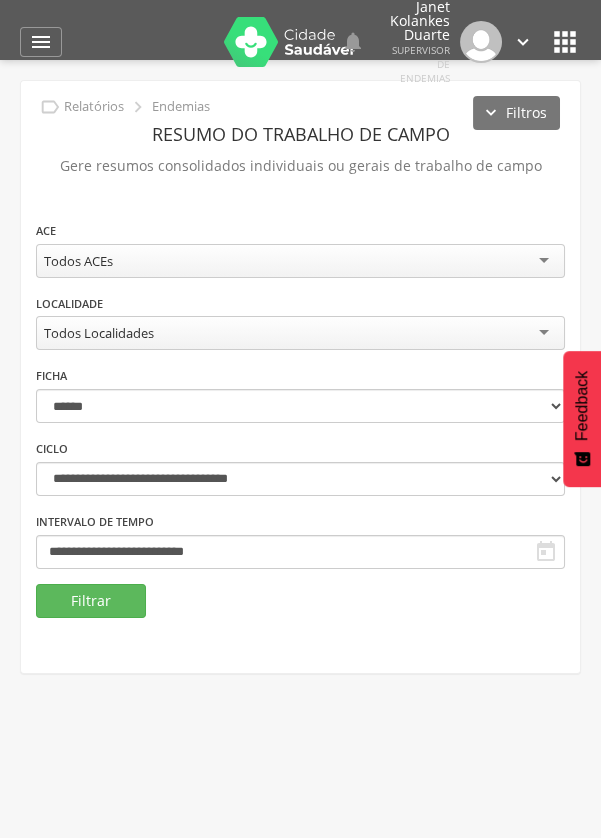 click on "" at bounding box center [41, 42] 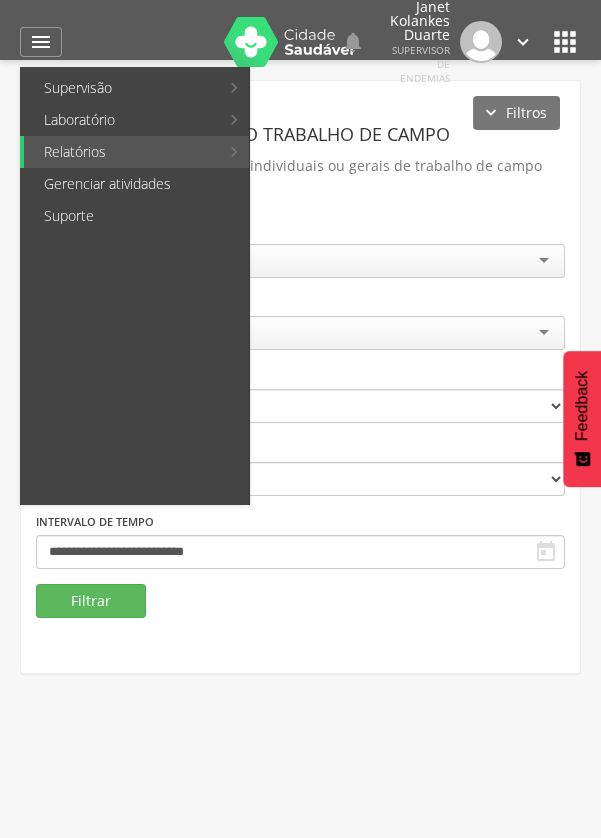 click on "Relatórios" at bounding box center [121, 152] 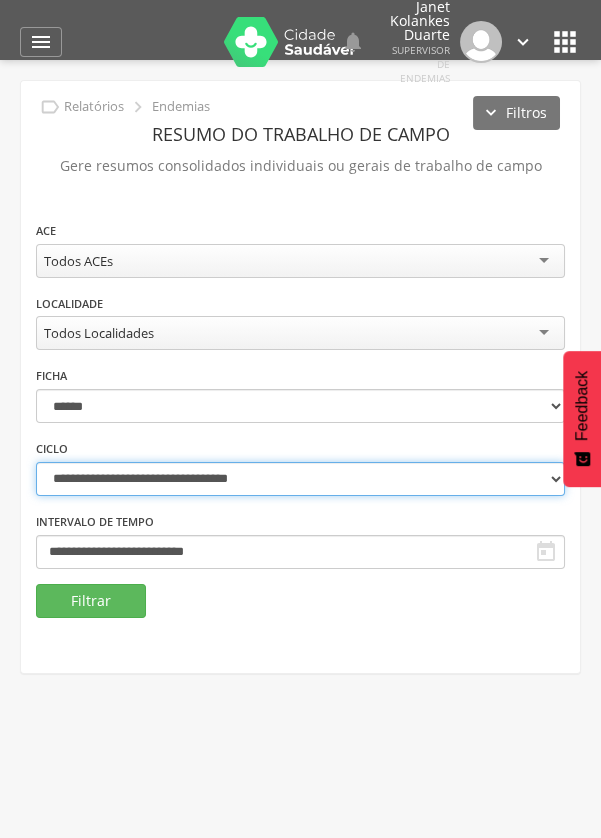 click on "**********" at bounding box center [300, 479] 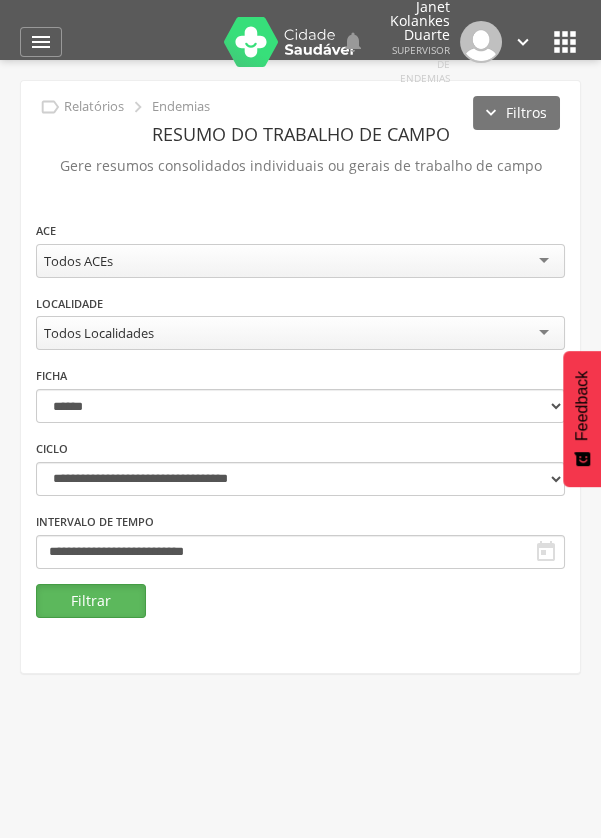 click on "Filtrar" at bounding box center (91, 601) 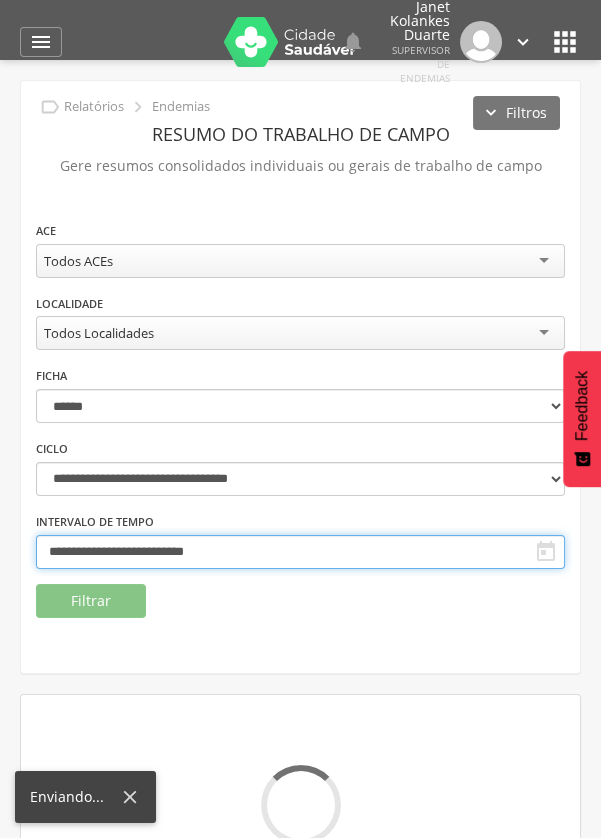 click on "
Supervisão
Ranking
Aplicativo desatualizado
Última sincronização
Mapa de endemias
Acompanhamento PNCD
Laboratório
Análise dos tubitos
Análise de amostras
Relatórios
Resumo do trabalho de campo
Leishmaniose
Esquistossomose
Chagas
Animais Sinantrópicos
Reconhecimento geográfico
Gerenciar atividades
Suporte


Lorem ipsum dolor  sit amet,  sed do eiusmod  tempor incididunt ut labore et dolore magna aliqua. Lorem ipsum dolor sit amet... 1 min

Lorem ipsum dolor  sit amet,  sed do eiusmod  tempor incididunt ut labore et dolore magna aliqua." at bounding box center [300, 419] 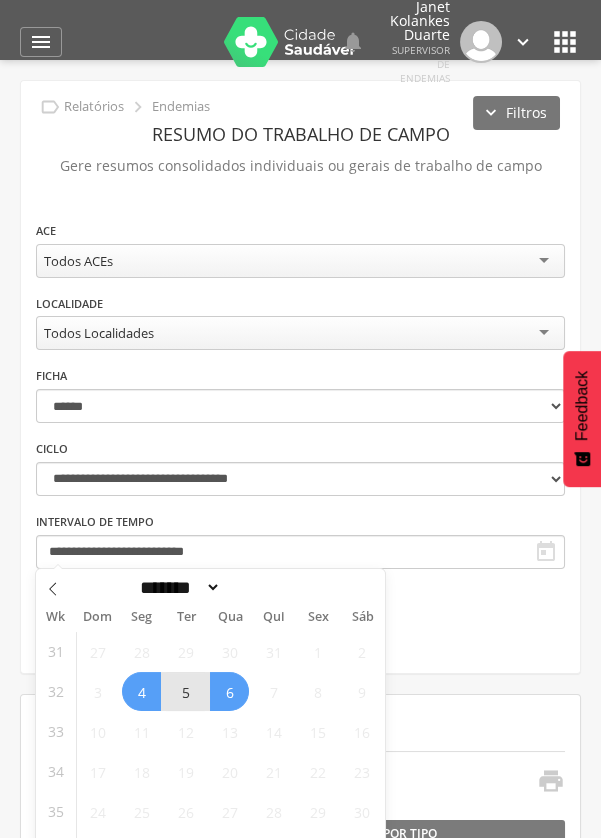 click on "4" at bounding box center [141, 691] 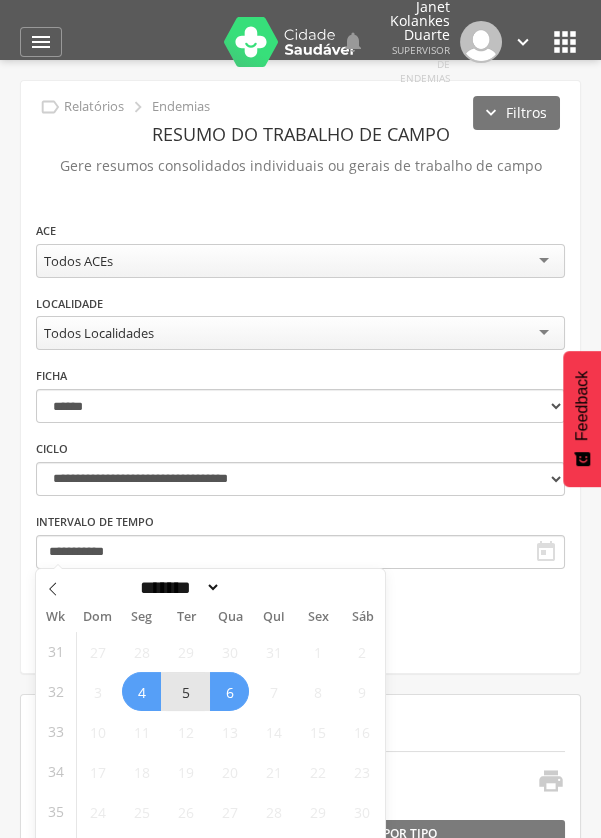 click on "Consolidado
Detalhamento
* Visitas à locais excluídos  NÃO  são consideradas

Número de Imóveis Trabalhados por Tipo
Residência
1044
Comércio
139
Terreno baldio
188
Ponto estratégico
1
Outro
111
Total
1483
Número de imóveis
Trat. focal
0
Trat. perifocal
0
Inspecionados
0
Recuperados
0
Pendência
Recusa
0
Fechada
20
Dias Trabalhados
Dias
3
Agentes
45
Dias dos Agentes
84
Número de Número de Depósitos Inspecionados por Tipo
A1
91
A2
45
B" at bounding box center (300, 6252) 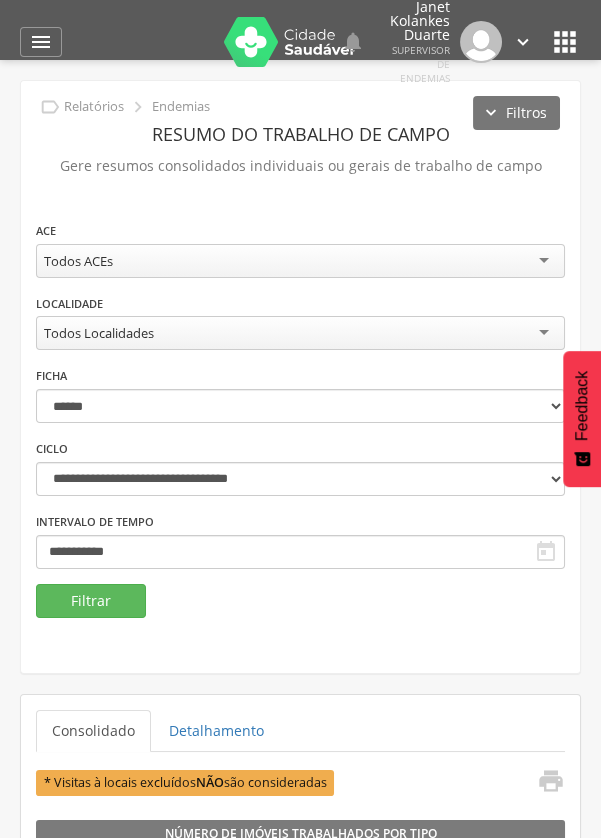 click on "Consolidado
Detalhamento
* Visitas à locais excluídos  NÃO  são consideradas

Número de Imóveis Trabalhados por Tipo
Residência
1044
Comércio
139
Terreno baldio
188
Ponto estratégico
1
Outro
111
Total
1483
Número de imóveis
Trat. focal
0
Trat. perifocal
0
Inspecionados
0
Recuperados
0
Pendência
Recusa
0
Fechada
20
Dias Trabalhados
Dias
3
Agentes
45
Dias dos Agentes
84
Número de Número de Depósitos Inspecionados por Tipo
A1
91
A2
45
B" at bounding box center [300, 6252] 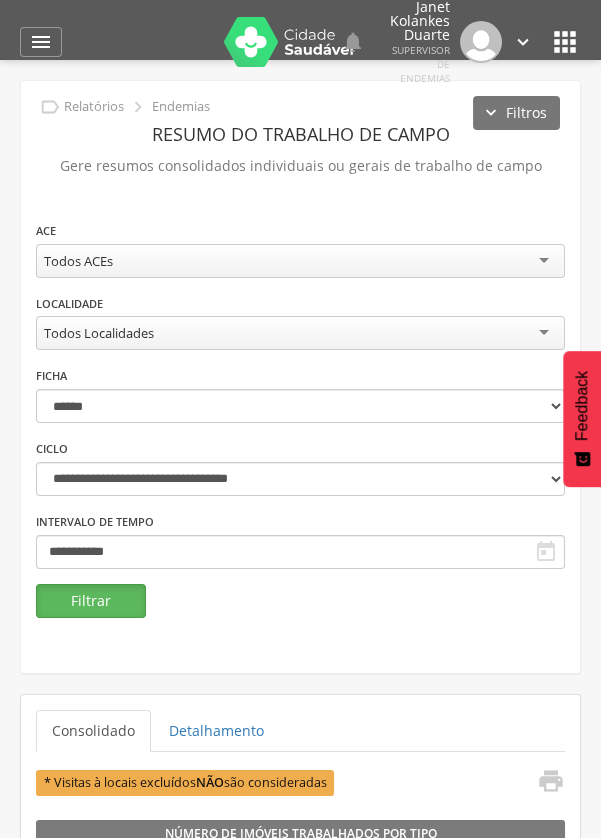 click on "Filtrar" at bounding box center (91, 601) 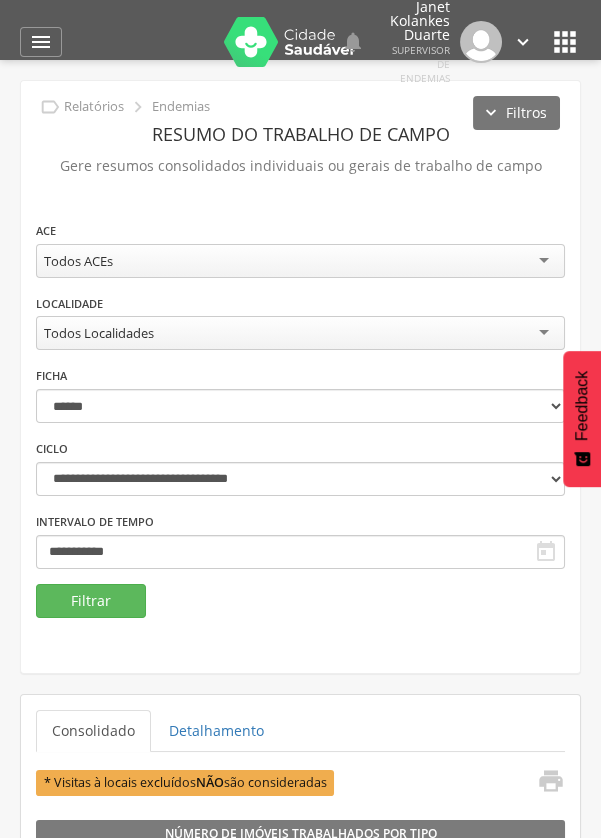 click on "Todos ACEs" at bounding box center [300, 261] 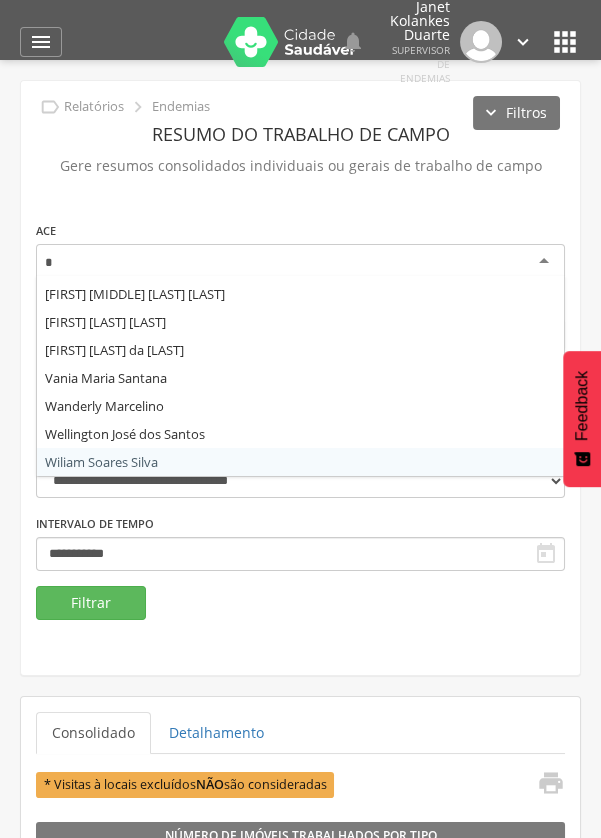 scroll, scrollTop: 0, scrollLeft: 0, axis: both 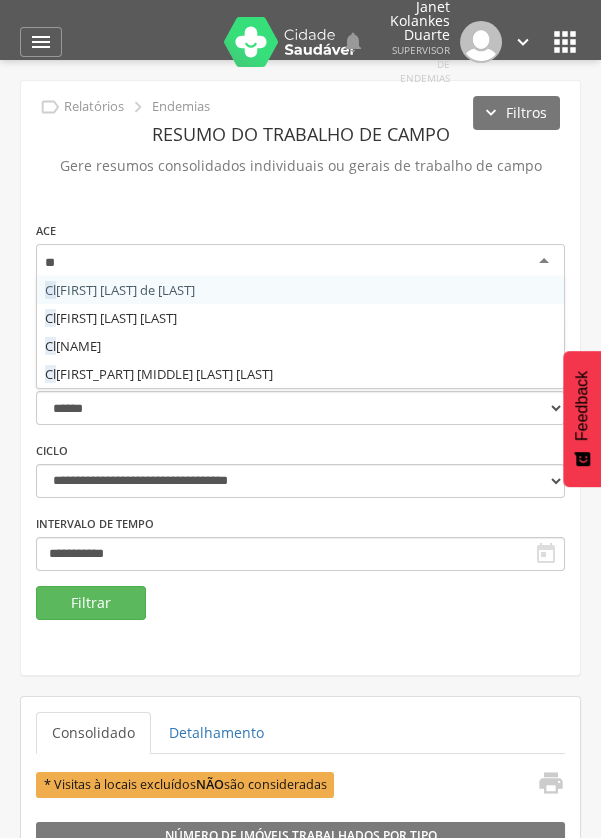 type on "***" 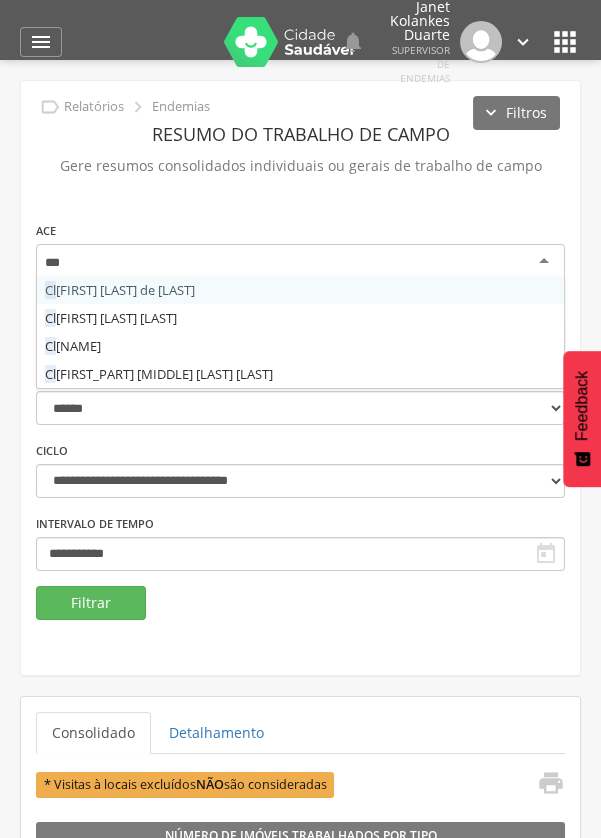 scroll, scrollTop: 0, scrollLeft: 0, axis: both 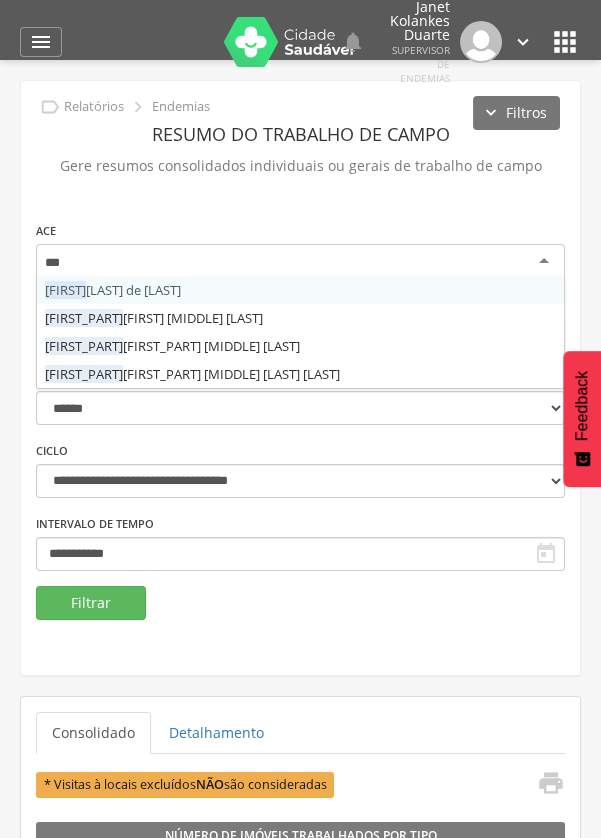 click on "**********" at bounding box center [300, 403] 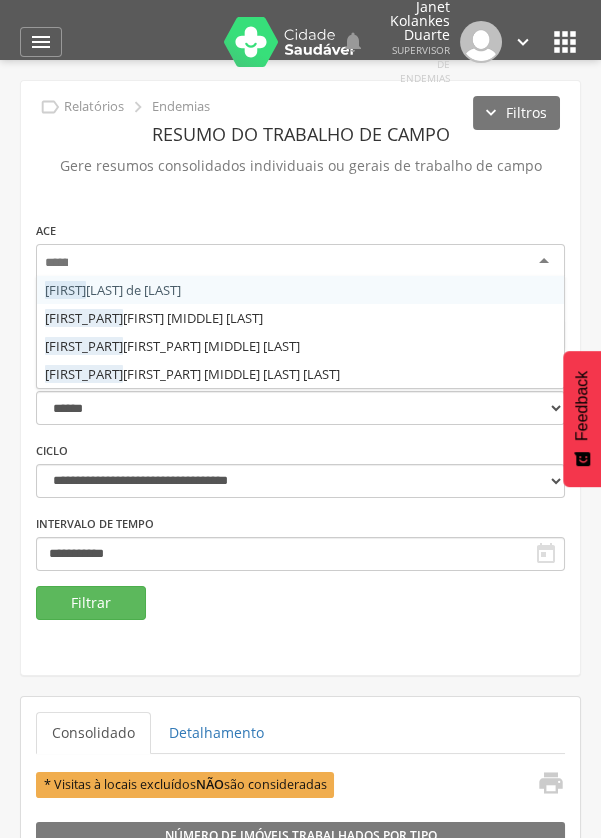 scroll, scrollTop: 0, scrollLeft: 0, axis: both 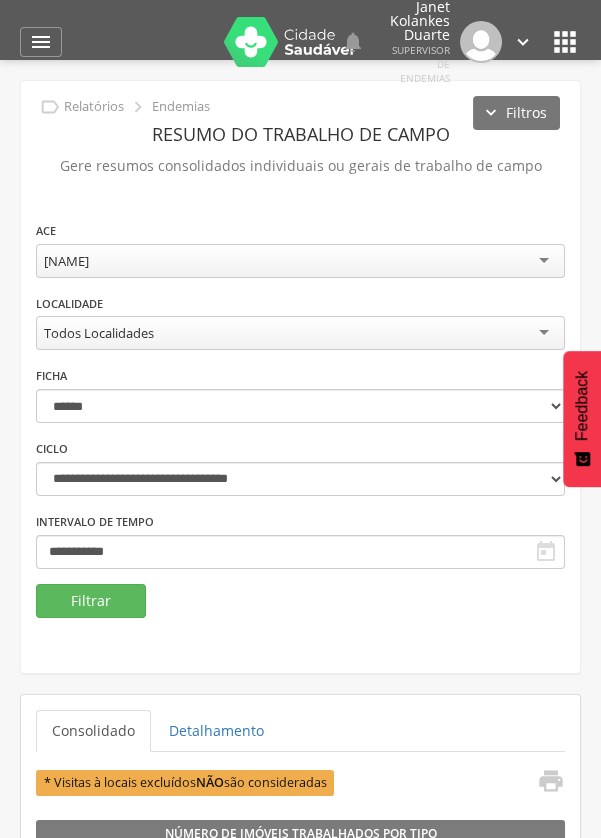 click on "Todos Localidades" at bounding box center (300, 333) 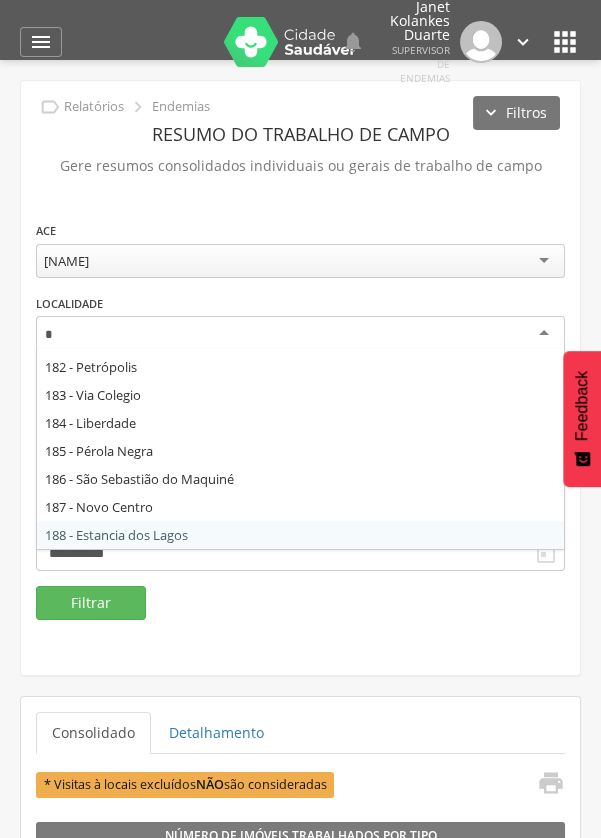 scroll, scrollTop: 756, scrollLeft: 0, axis: vertical 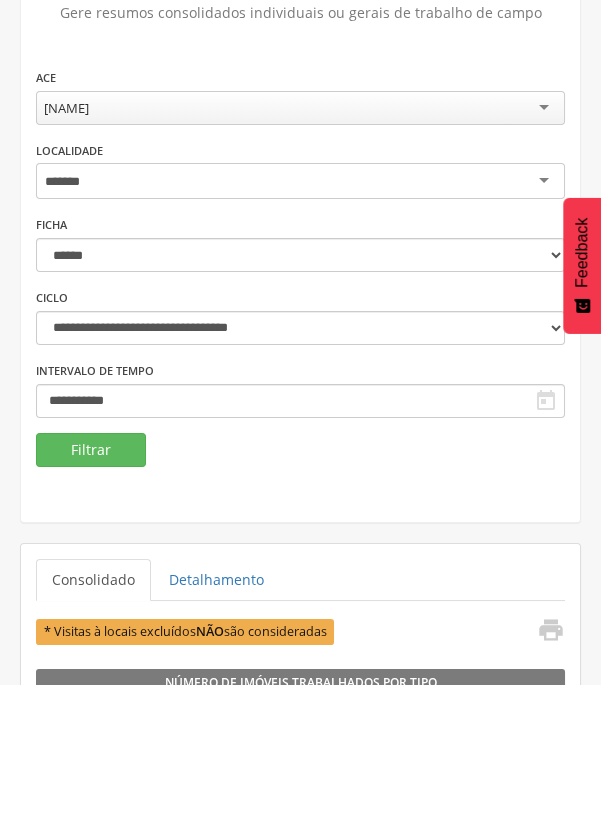 type on "*******" 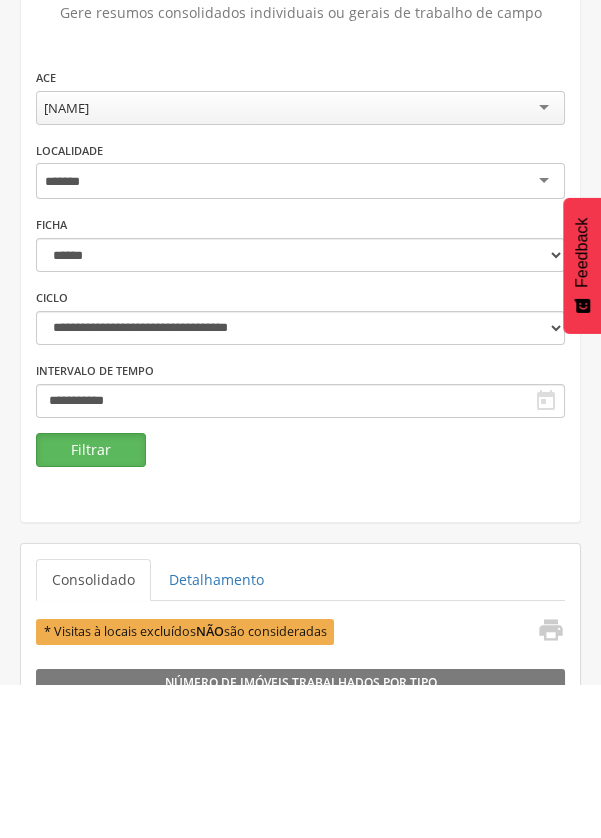 click on "Filtrar" at bounding box center [91, 603] 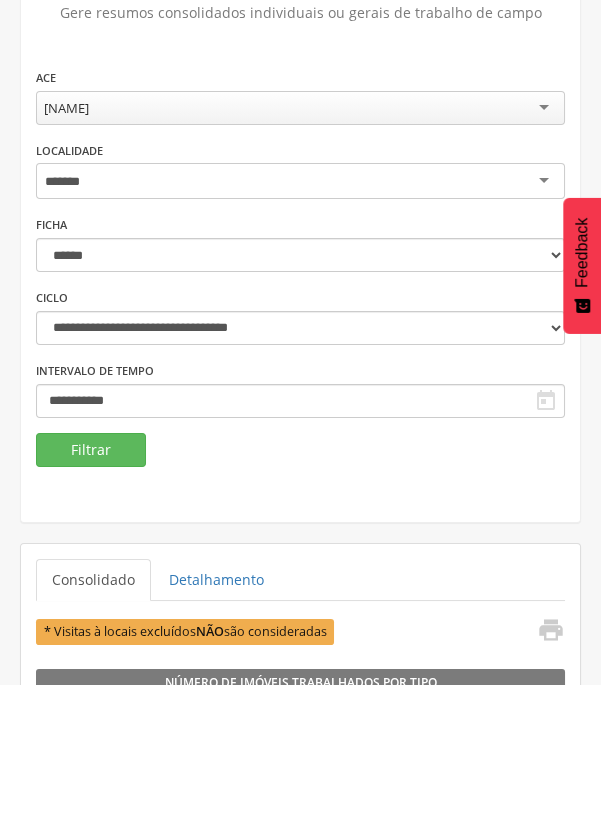 type 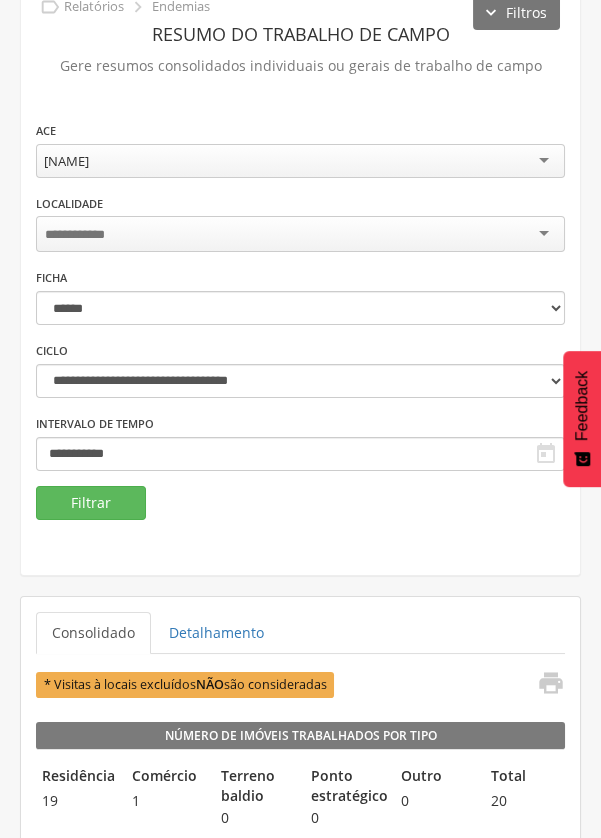 scroll, scrollTop: 96, scrollLeft: 0, axis: vertical 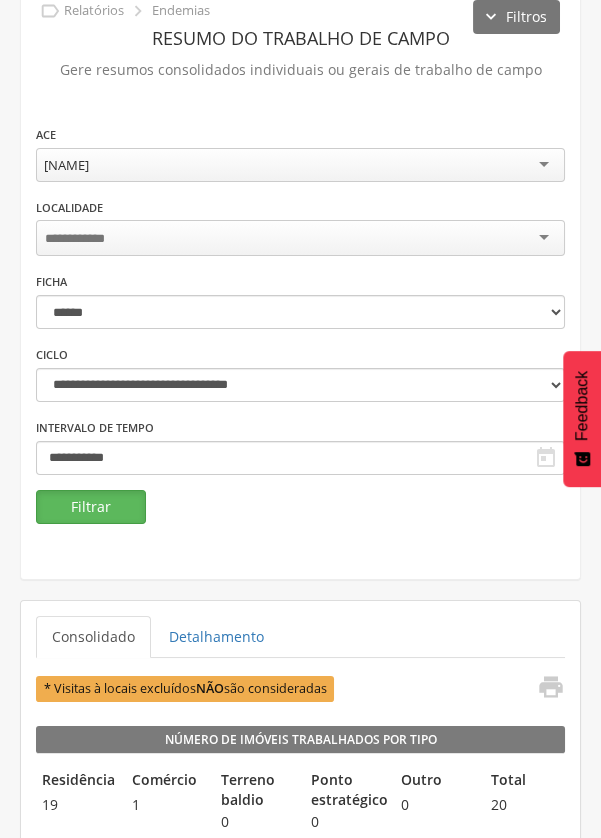 click on "Filtrar" at bounding box center (91, 507) 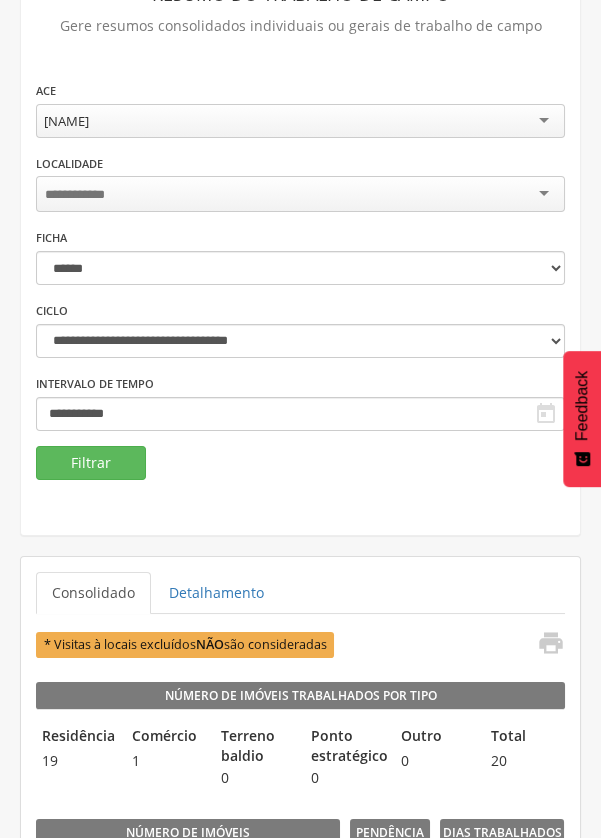scroll, scrollTop: 141, scrollLeft: 0, axis: vertical 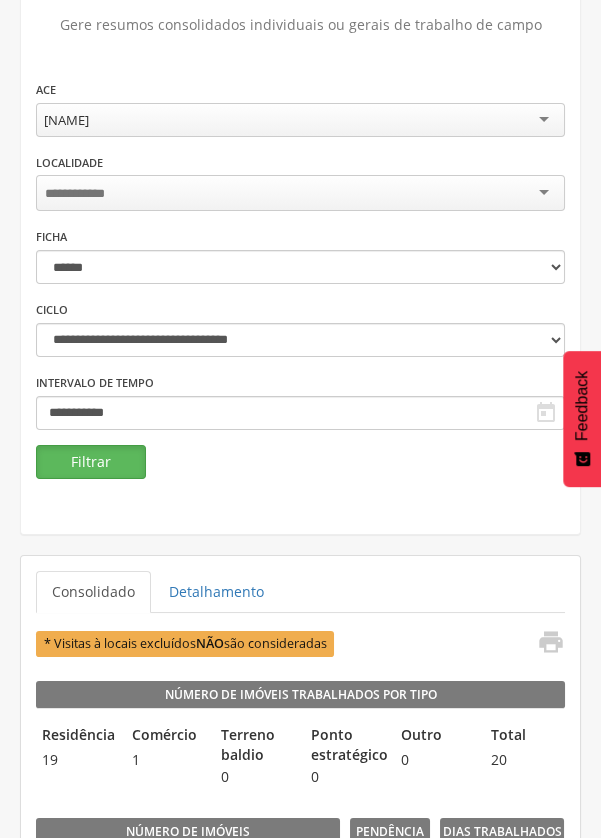 click on "Filtrar" at bounding box center (91, 462) 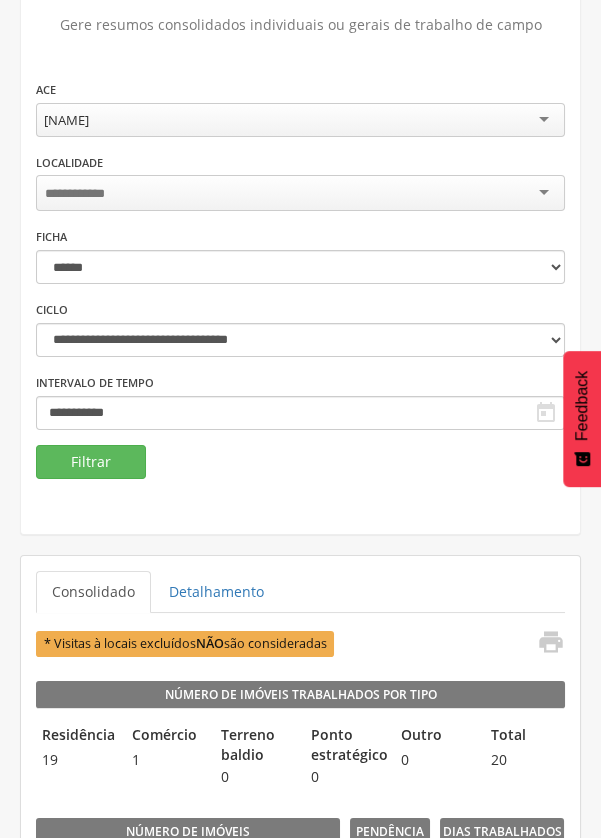 scroll, scrollTop: 0, scrollLeft: 0, axis: both 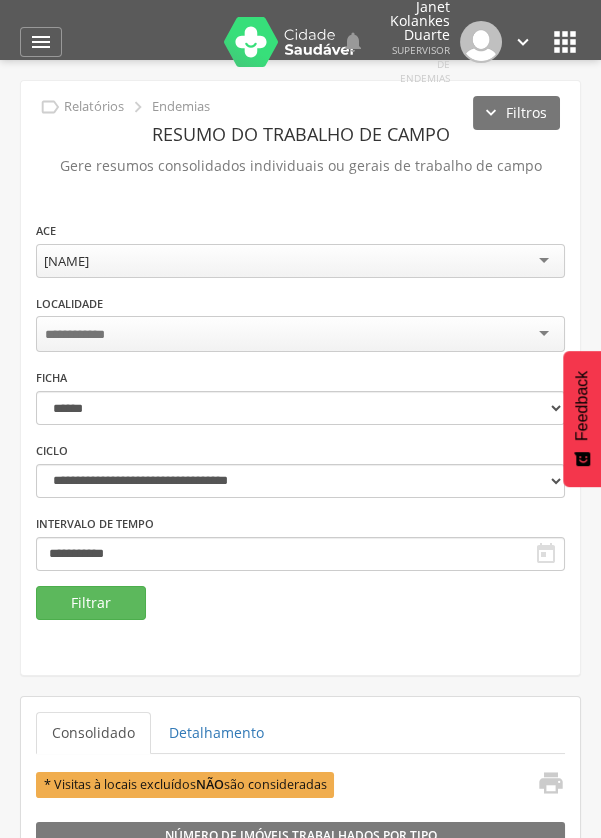 click at bounding box center [300, 334] 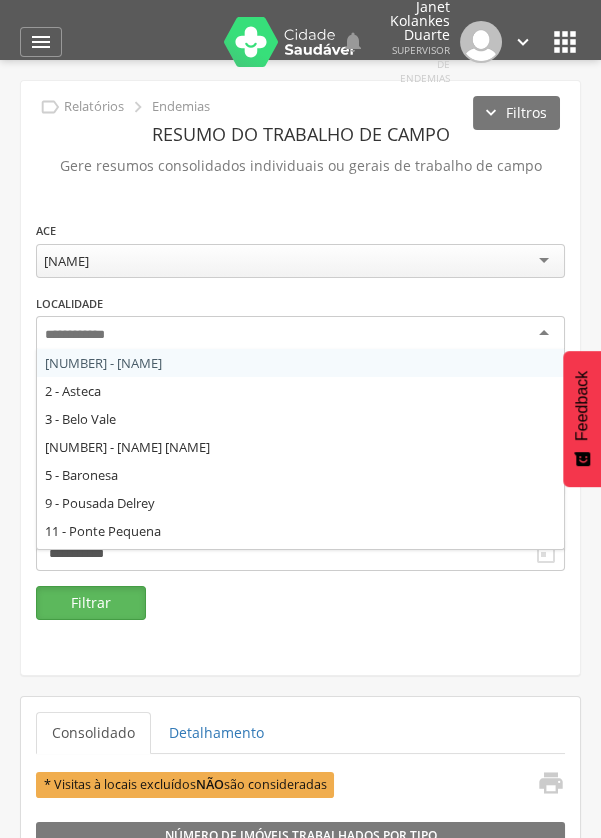 click on "Filtrar" at bounding box center [91, 603] 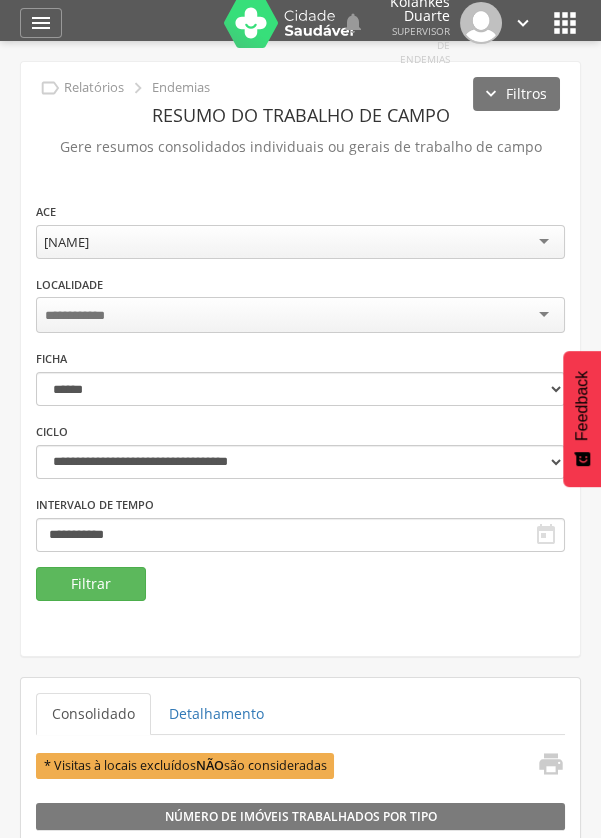 scroll, scrollTop: 18, scrollLeft: 0, axis: vertical 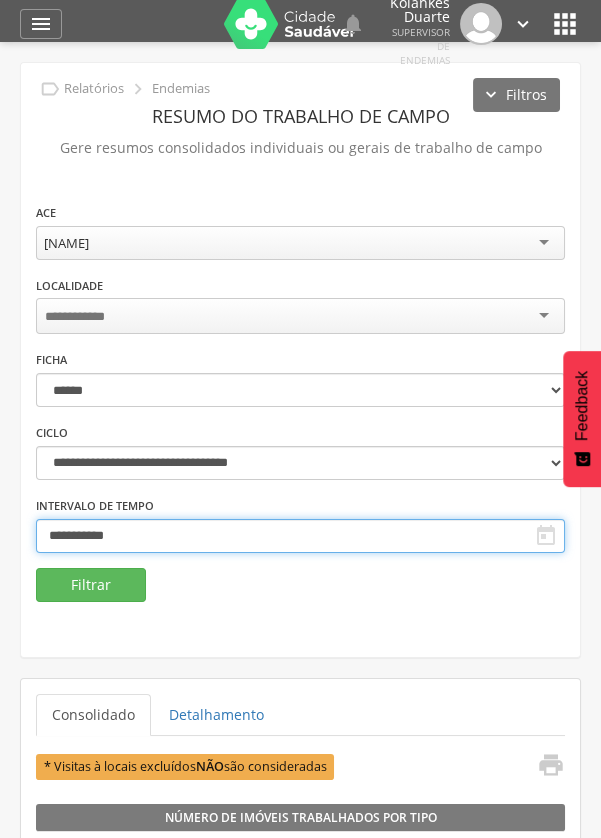 click on "
Supervisão
Ranking
Aplicativo desatualizado
Última sincronização
Mapa de endemias
Acompanhamento PNCD
Laboratório
Análise dos tubitos
Análise de amostras
Relatórios
Resumo do trabalho de campo
Leishmaniose
Esquistossomose
Chagas
Animais Sinantrópicos
Reconhecimento geográfico
Gerenciar atividades
Suporte


Lorem ipsum dolor  sit amet,  sed do eiusmod  tempor incididunt ut labore et dolore magna aliqua. Lorem ipsum dolor sit amet... 1 min

Lorem ipsum dolor  sit amet,  sed do eiusmod  tempor incididunt ut labore et dolore magna aliqua." at bounding box center (300, 401) 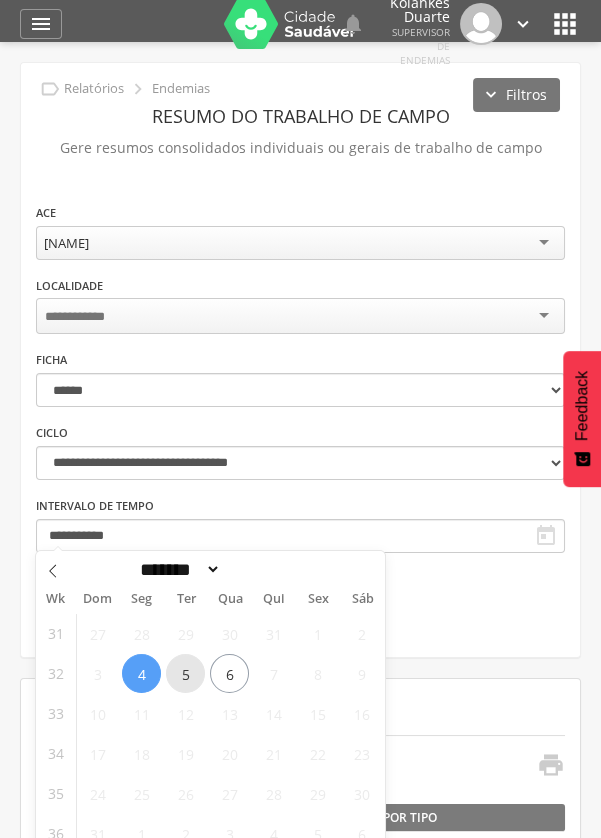 click on "5" at bounding box center (185, 673) 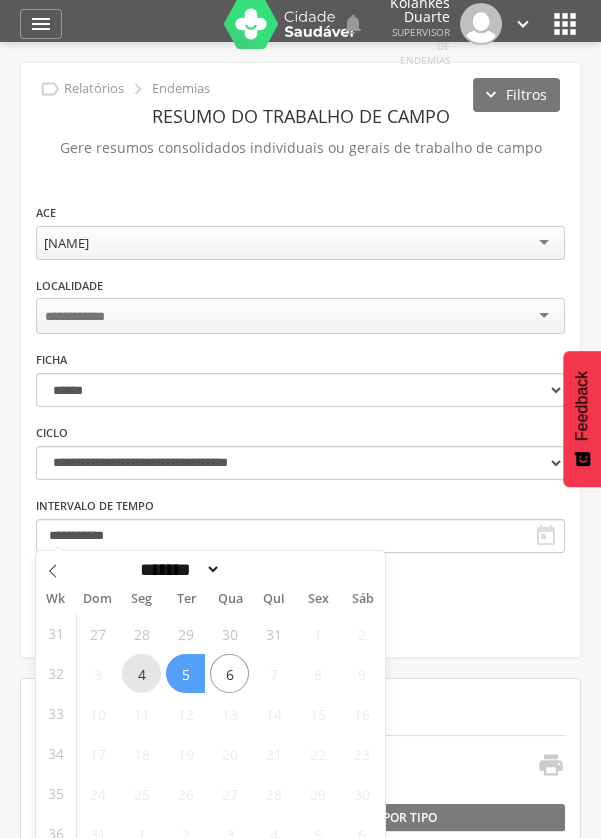 click on "4" at bounding box center [141, 673] 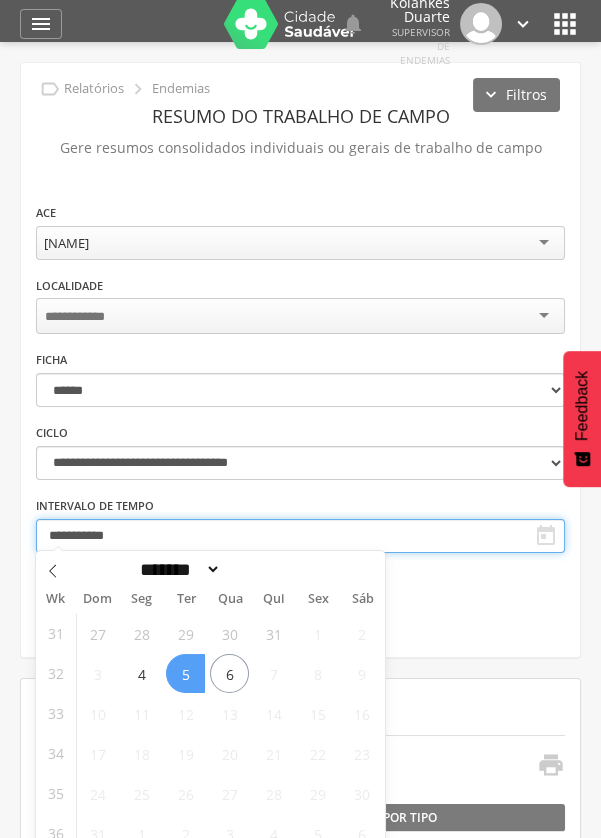 type on "**********" 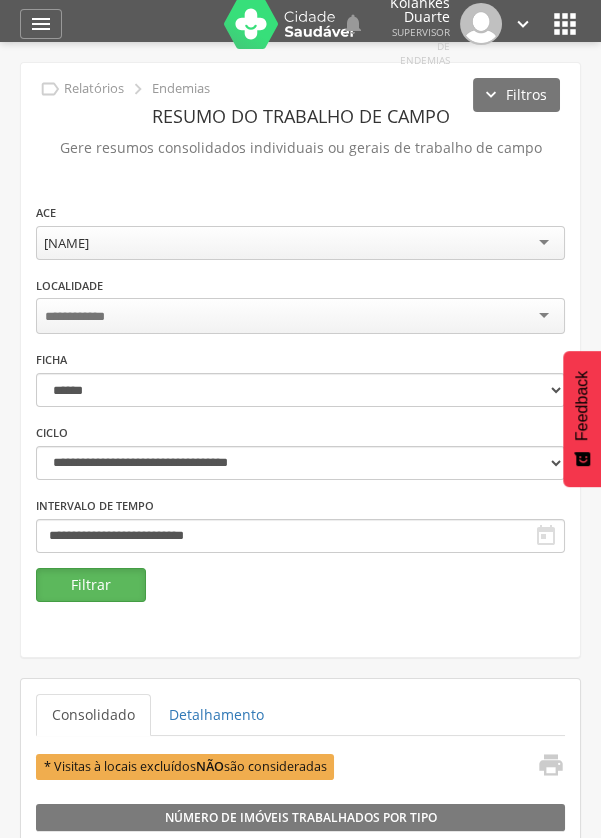 click on "Filtrar" at bounding box center [91, 585] 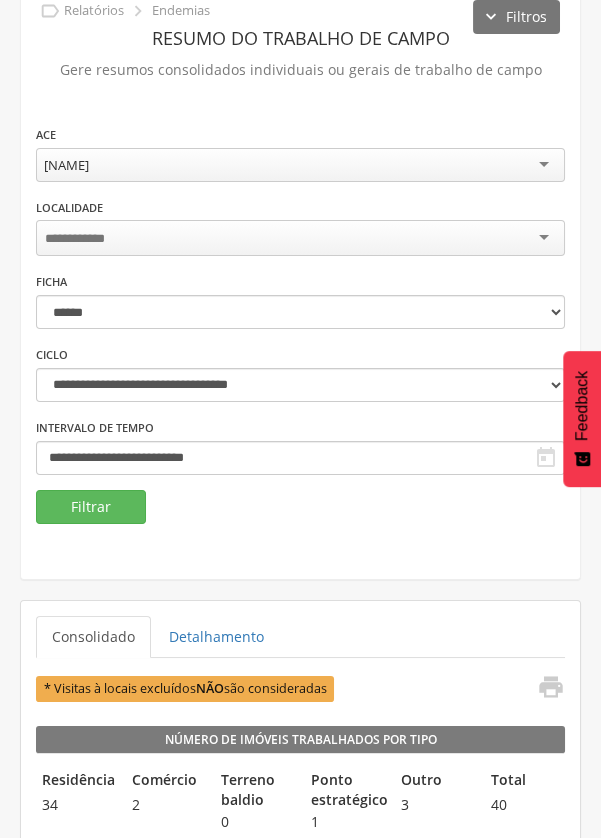 scroll, scrollTop: 0, scrollLeft: 0, axis: both 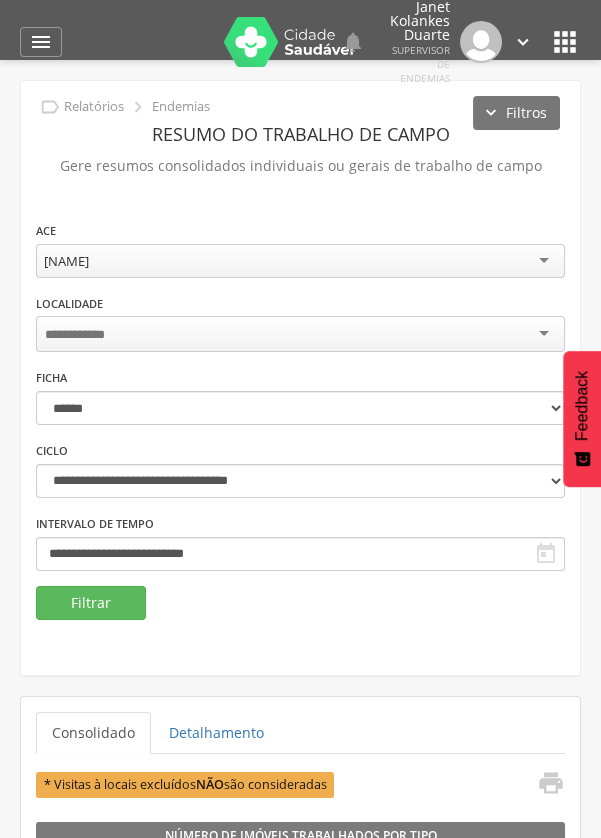 click on "[NAME]" at bounding box center [300, 261] 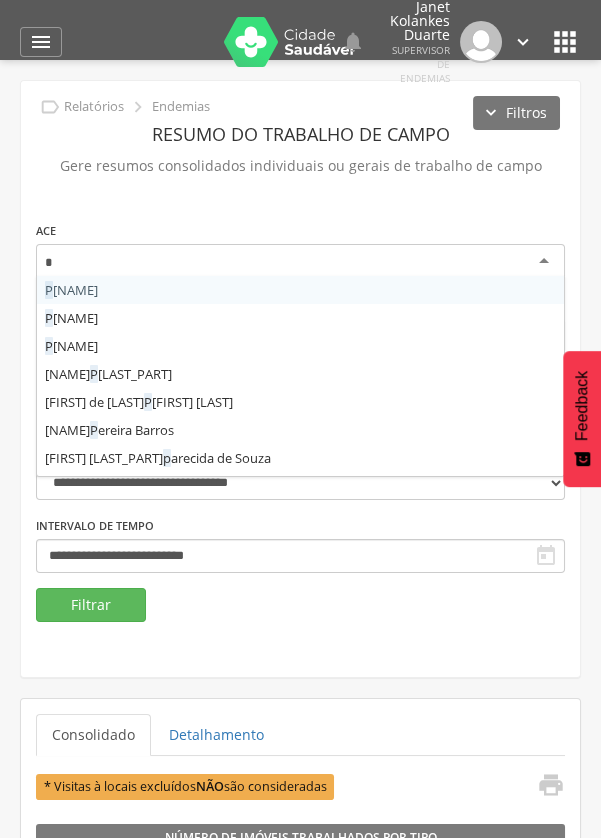scroll, scrollTop: 0, scrollLeft: 0, axis: both 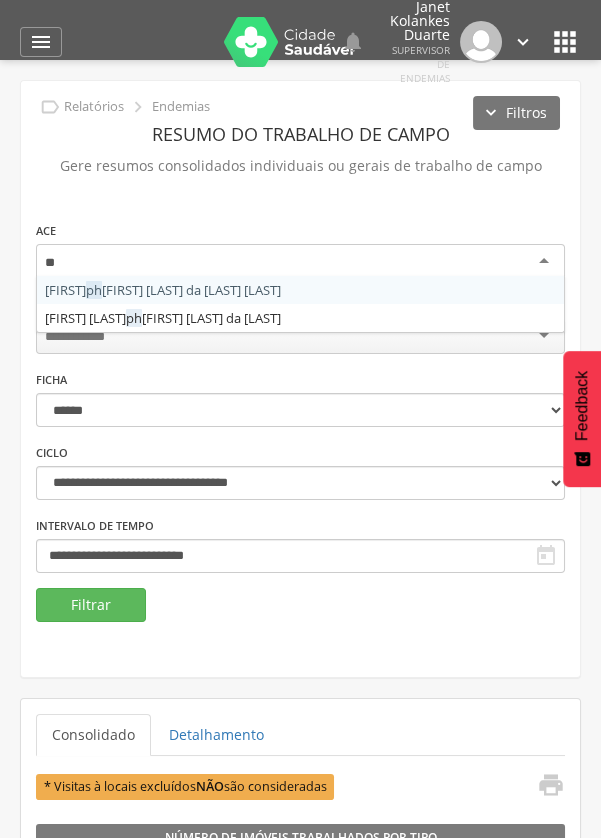 type on "***" 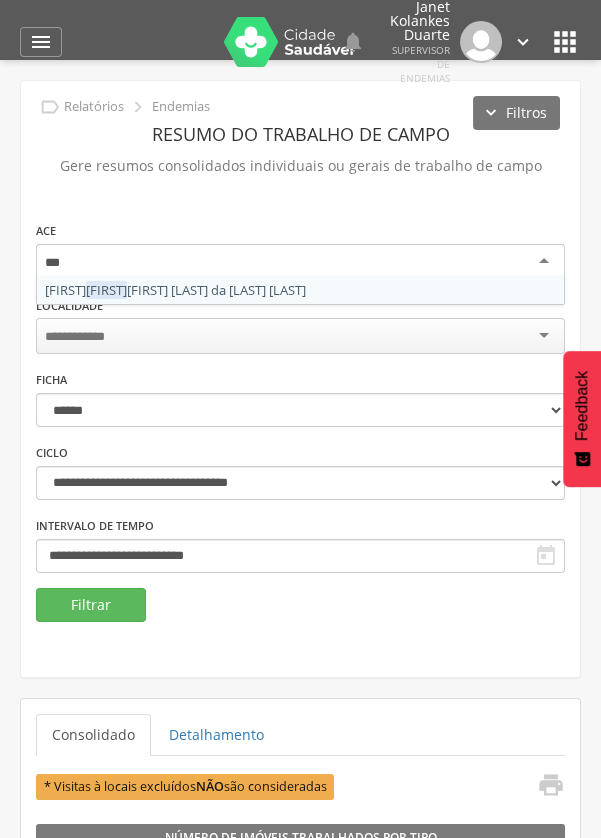 scroll, scrollTop: 0, scrollLeft: 0, axis: both 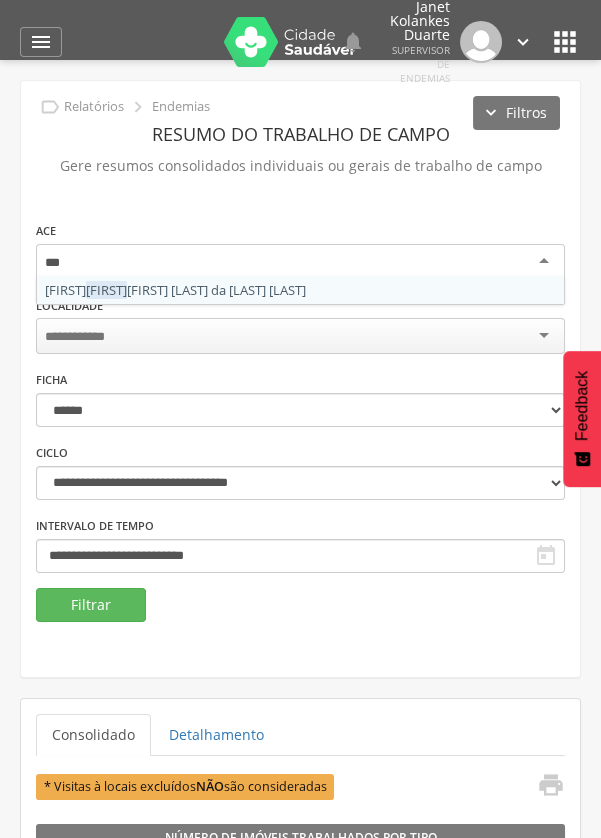 click on "ACE
[NAME]
Localidade
1 - [CITY] 2 - [CITY] 3 - [CITY] 4 - [CITY] 5 - [CITY] 9 - [CITY] 11 - [CITY] 12 - [CITY] 15 - [CITY] 18 - [CITY] 21 - [CITY] 22 - [CITY] 23 - [CITY] 25 - [CITY] 26 - [CITY] 33 - [CITY] 1 35 - [CITY] 37 - [CITY] 43 - [CITY] 45 - [CITY] 54 - [CITY] 68 - [CITY] 72 - [CITY] 84 - [CITY] 92 - [CITY] 97 - [CITY] 98 - [CITY] 104 - [CITY] 105 - [CITY] 106 - [CITY] 111 - [CITY] 112 - [CITY] 113 - [CITY] 114 - [CITY] 115 - [CITY] 118 - [CITY] 121 - [CITY] 122 - [CITY] 123 - [CITY] 132 - [CITY] 134 - [CITY] 135 - [CITY]" at bounding box center [300, 404] 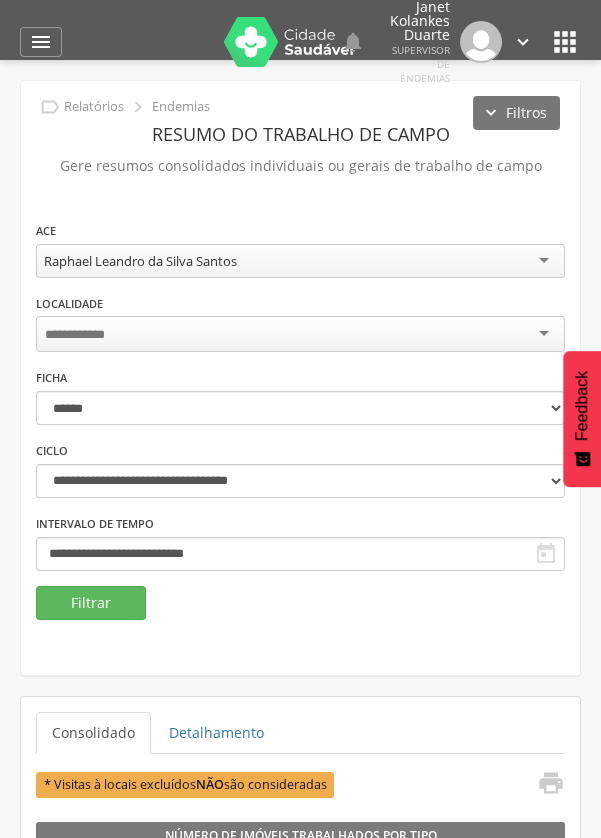 scroll, scrollTop: 0, scrollLeft: 0, axis: both 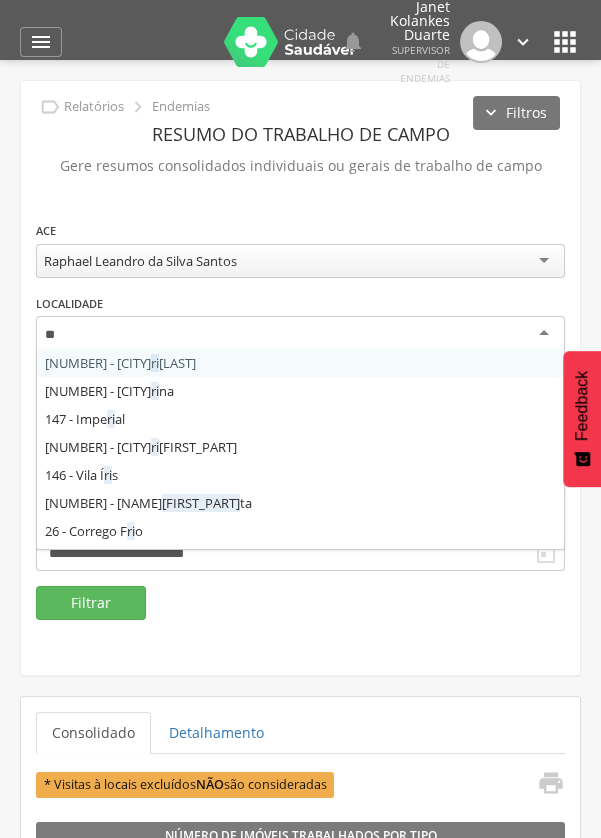 type on "***" 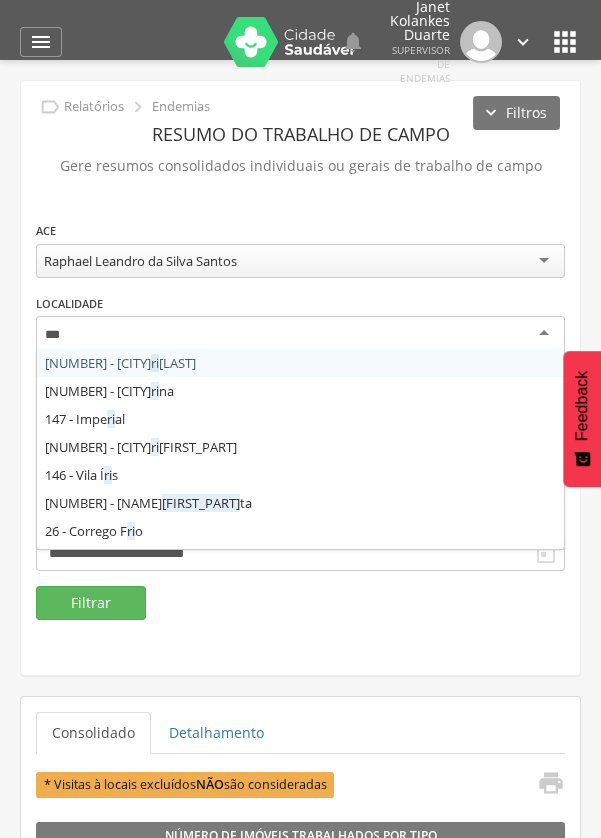 scroll, scrollTop: 0, scrollLeft: 0, axis: both 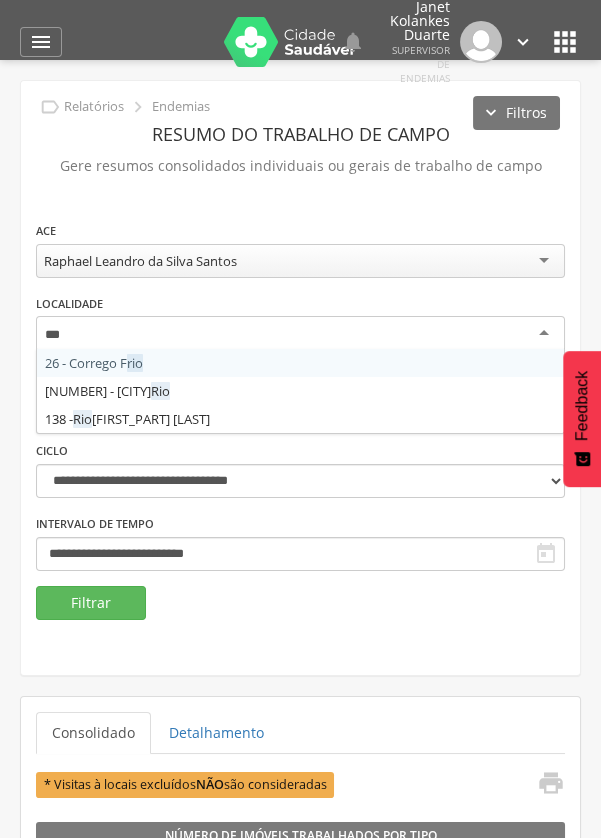 click on "**********" at bounding box center [300, 403] 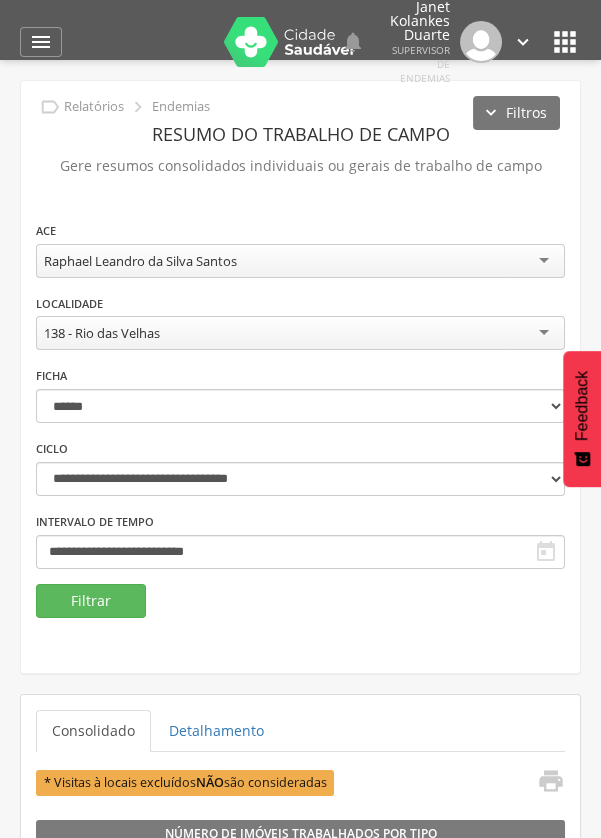scroll, scrollTop: 0, scrollLeft: 0, axis: both 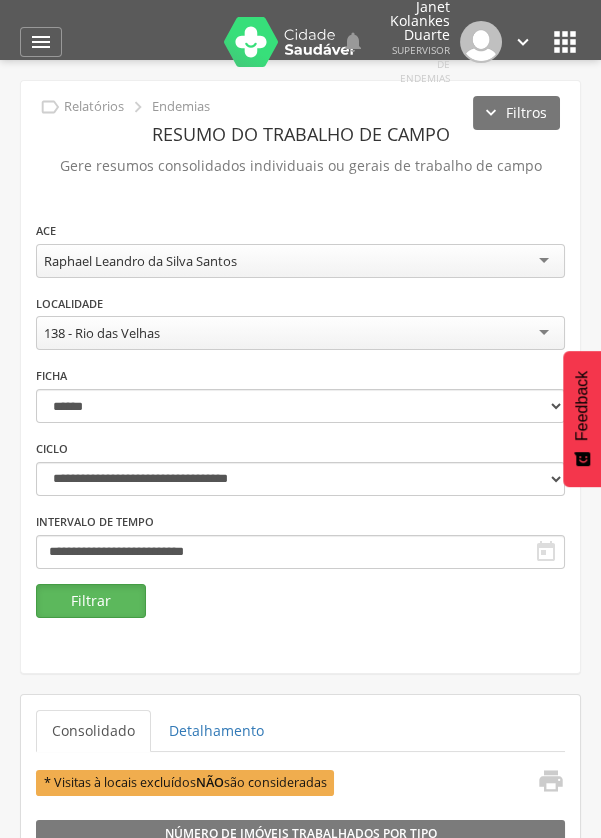 click on "Filtrar" at bounding box center (91, 601) 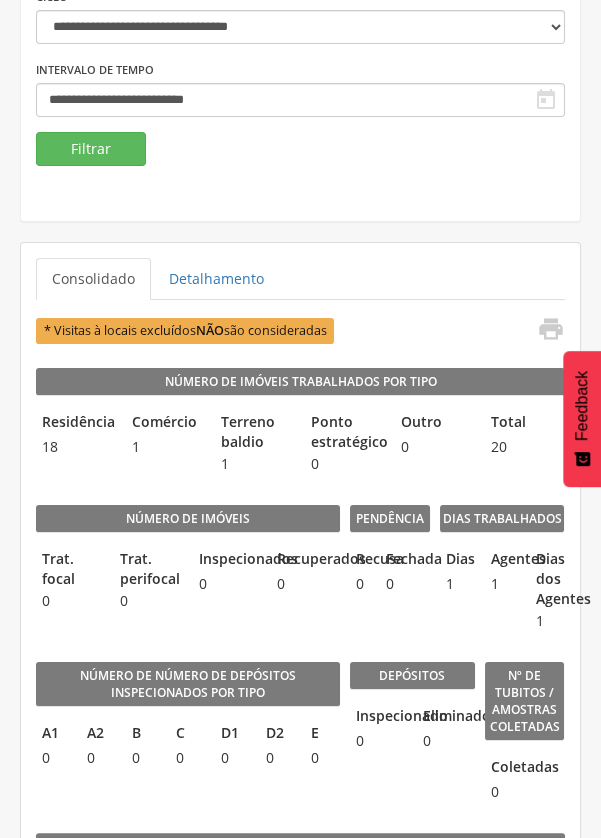 scroll, scrollTop: 482, scrollLeft: 0, axis: vertical 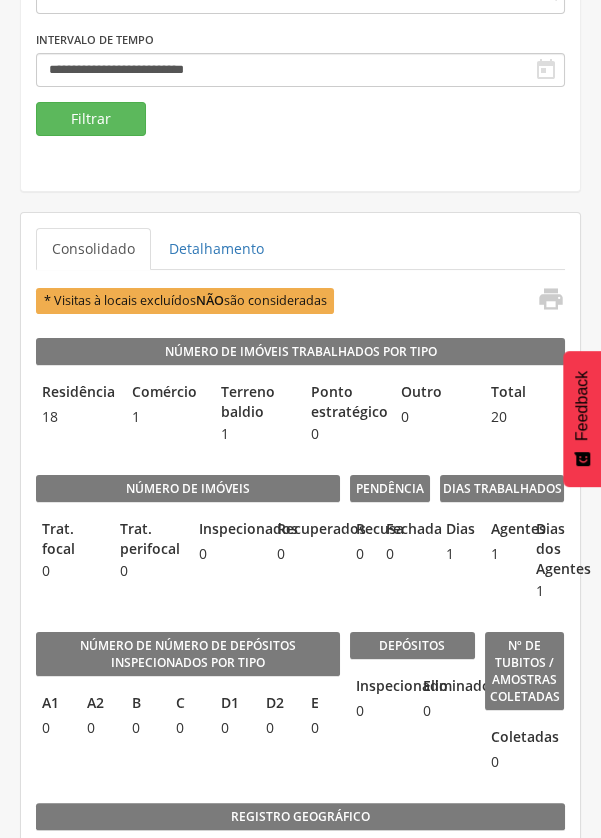 click on "Registro geográfico
Indivíduos
[NUMBER]
Crianças
[NUMBER]
Idosos
[NUMBER]
Cachorros
[NUMBER]
Gatos
[NUMBER]" at bounding box center [300, 850] 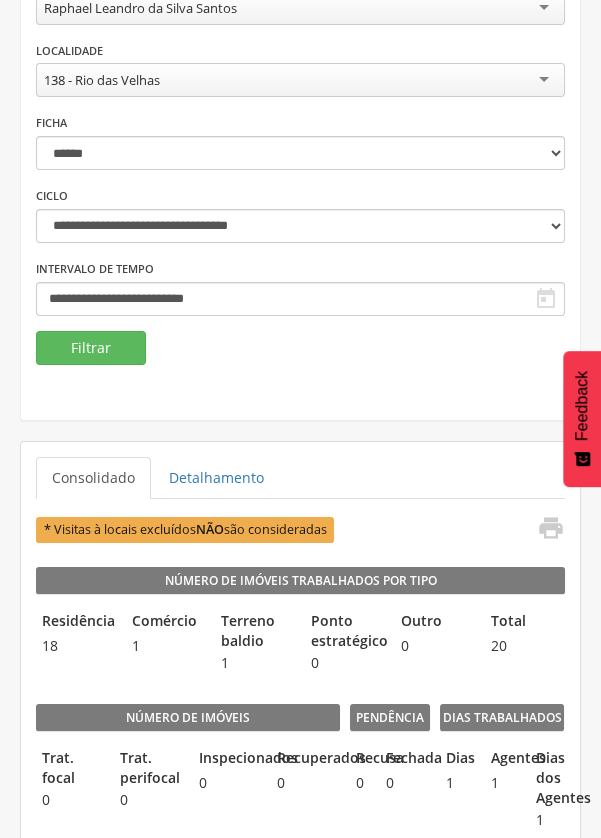 scroll, scrollTop: 0, scrollLeft: 0, axis: both 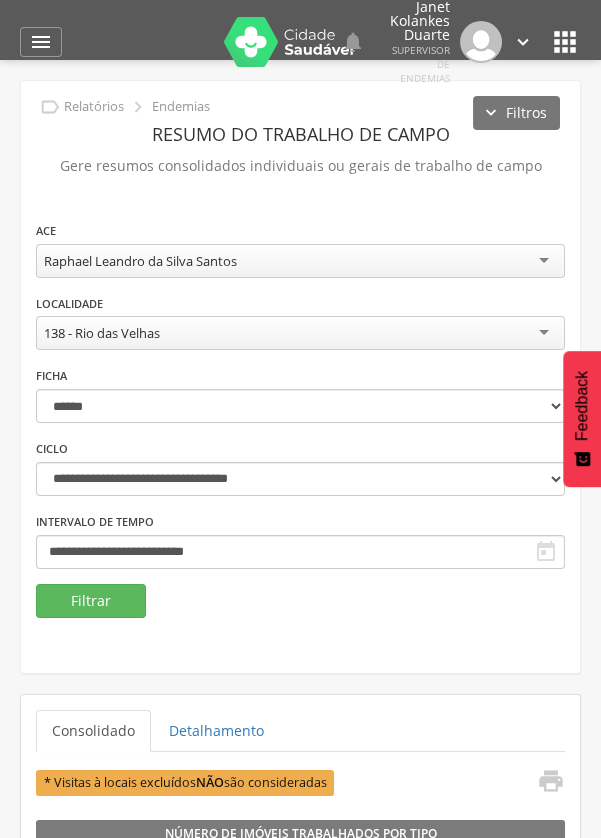 click on "" at bounding box center [565, 42] 